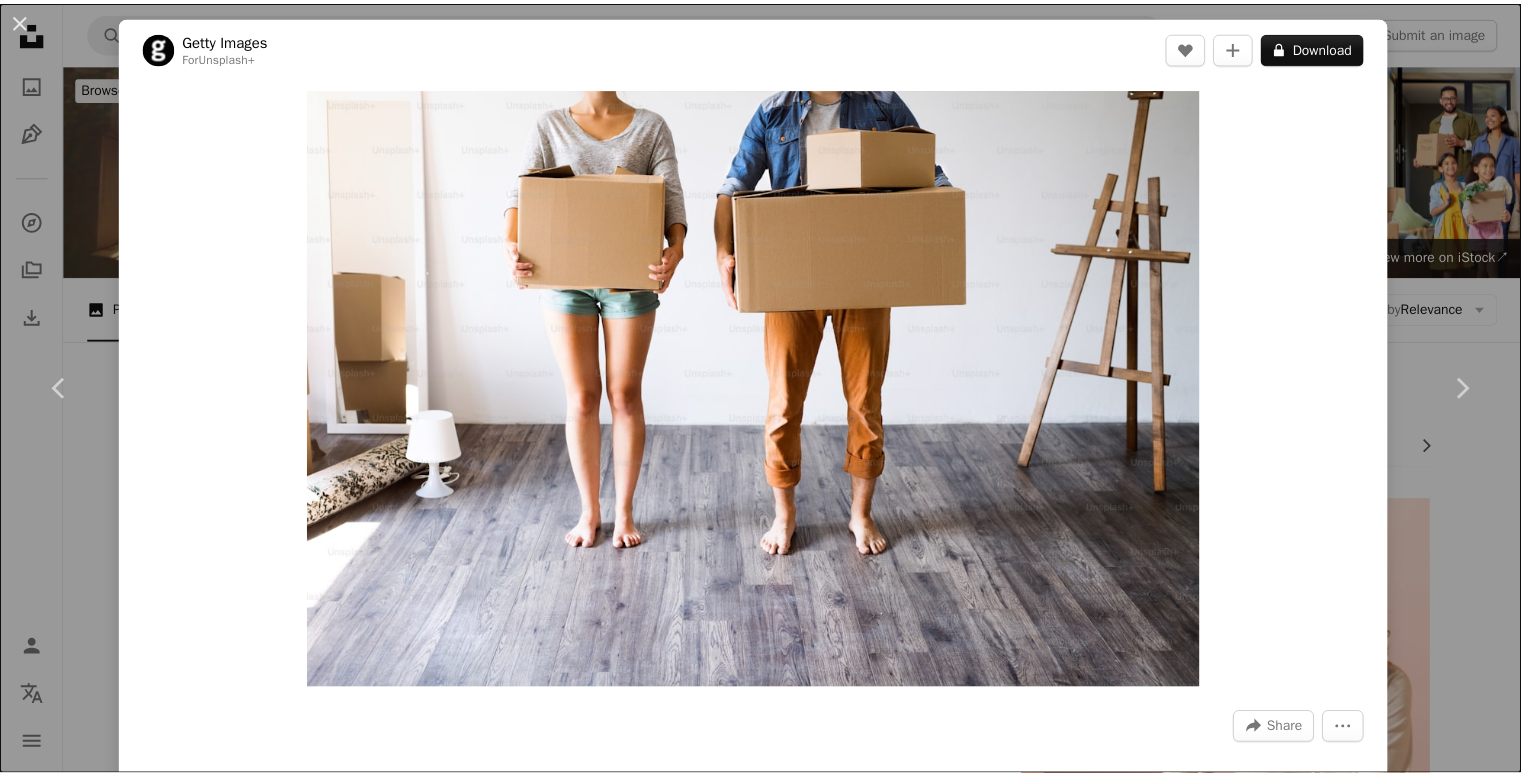 scroll, scrollTop: 2000, scrollLeft: 0, axis: vertical 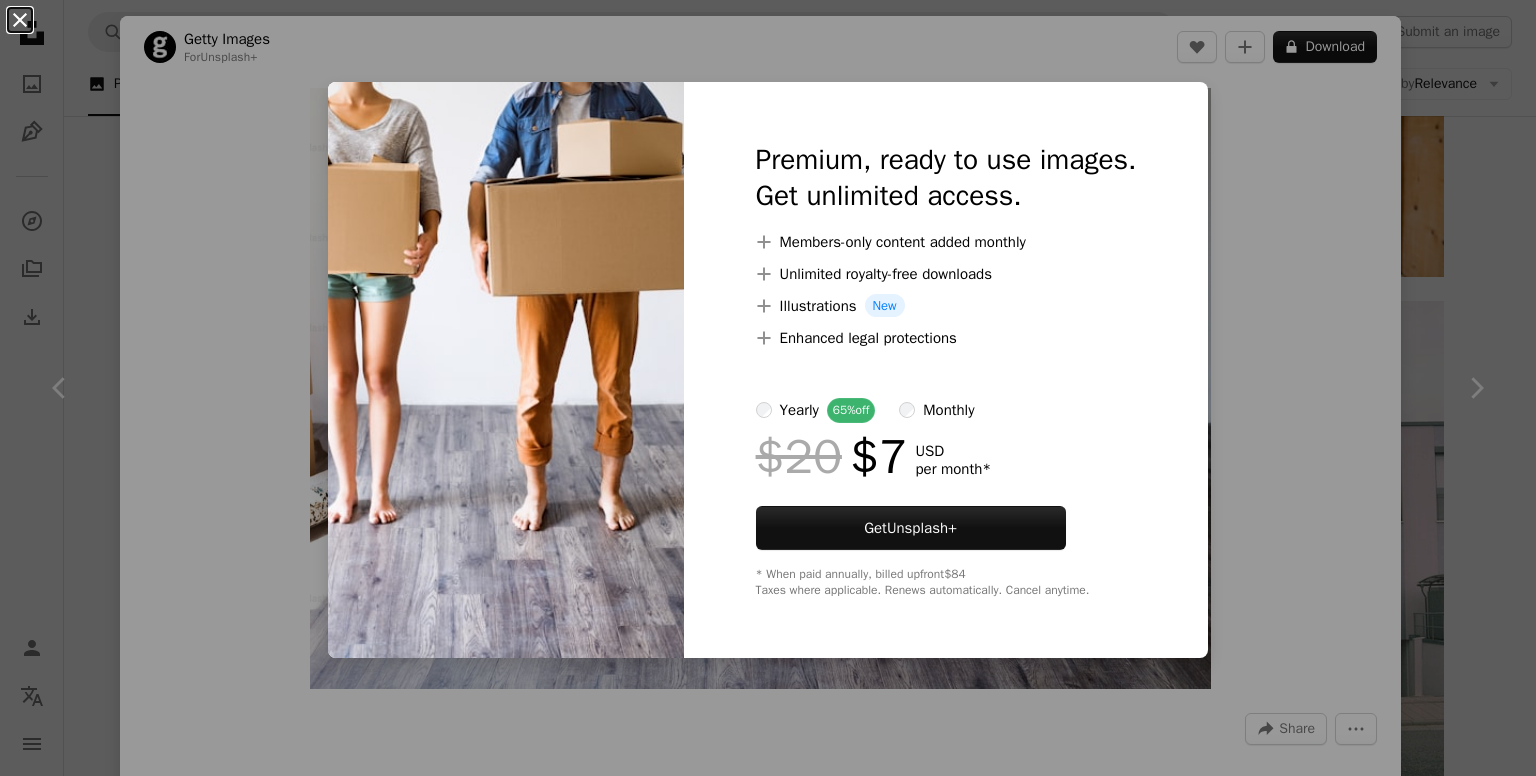click on "An X shape" at bounding box center [20, 20] 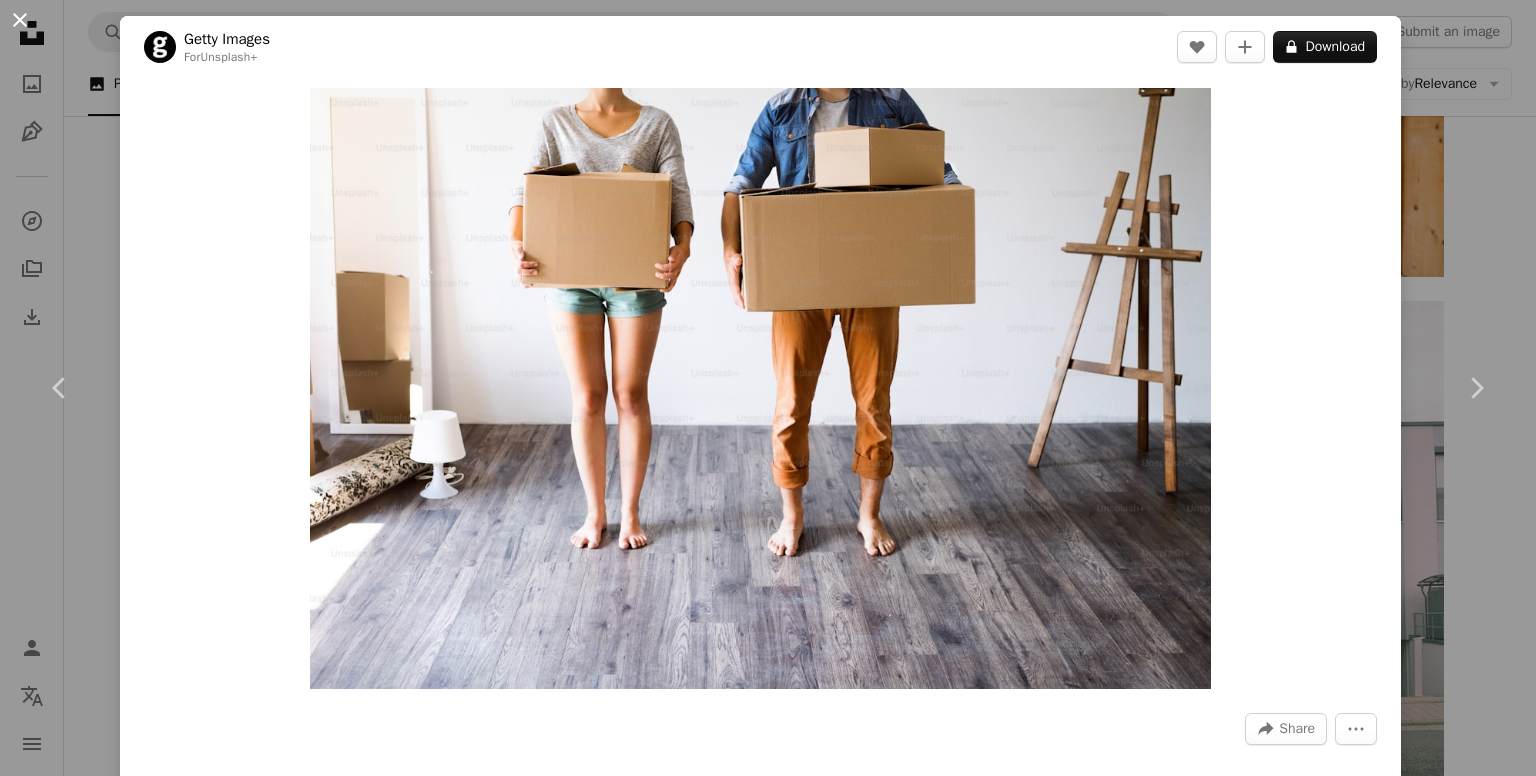 click on "An X shape" at bounding box center (20, 20) 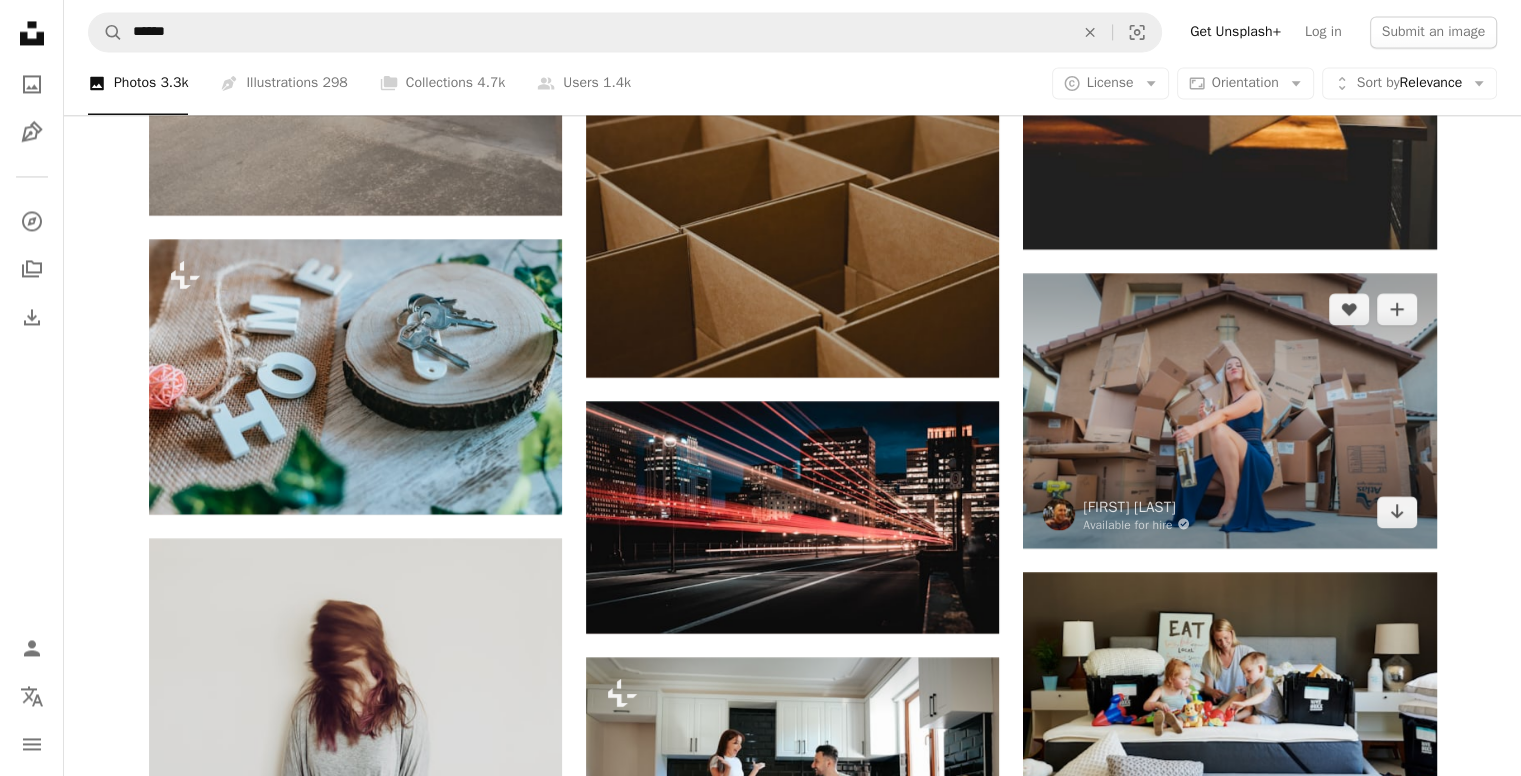 scroll, scrollTop: 2900, scrollLeft: 0, axis: vertical 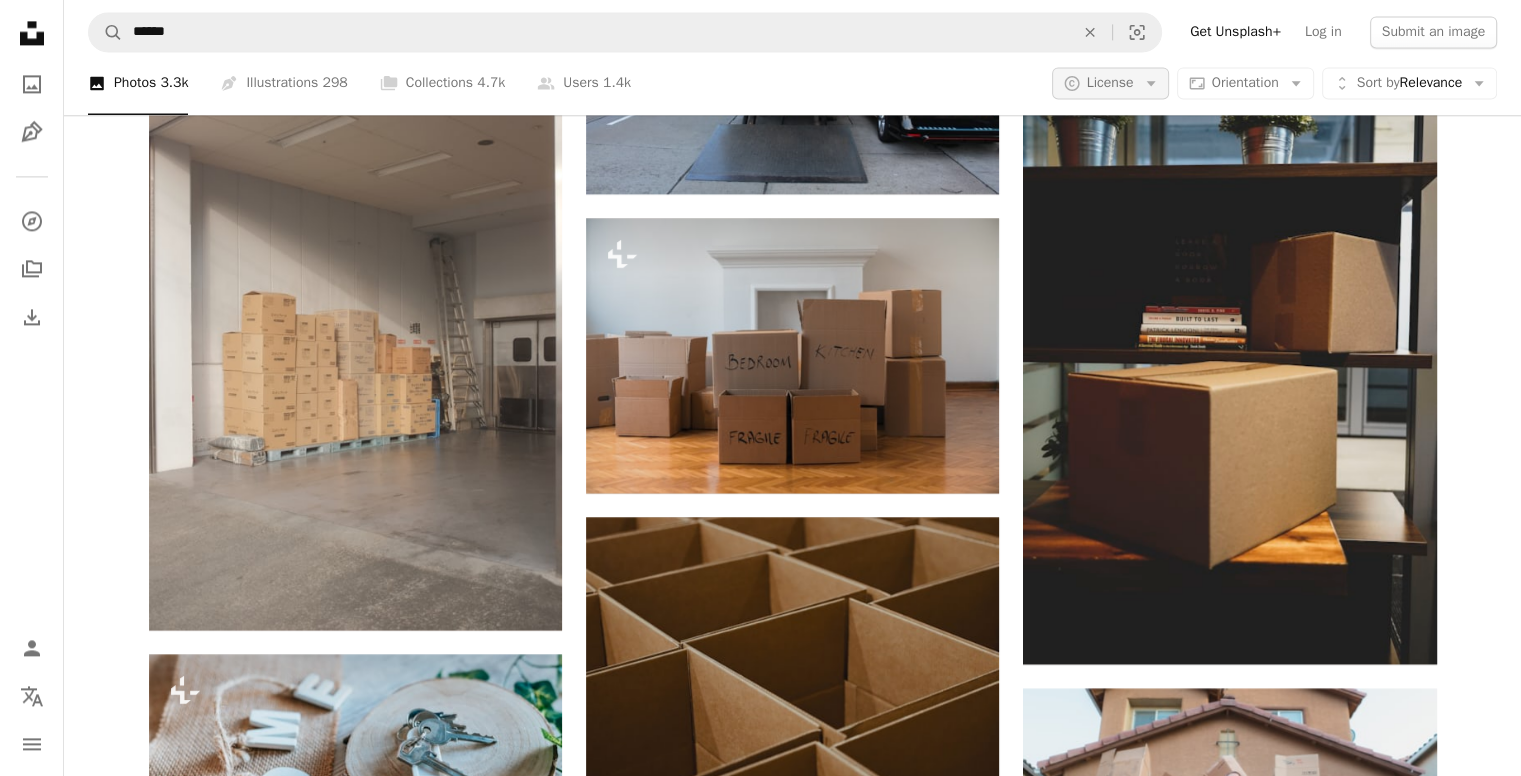 click on "License" at bounding box center (1110, 83) 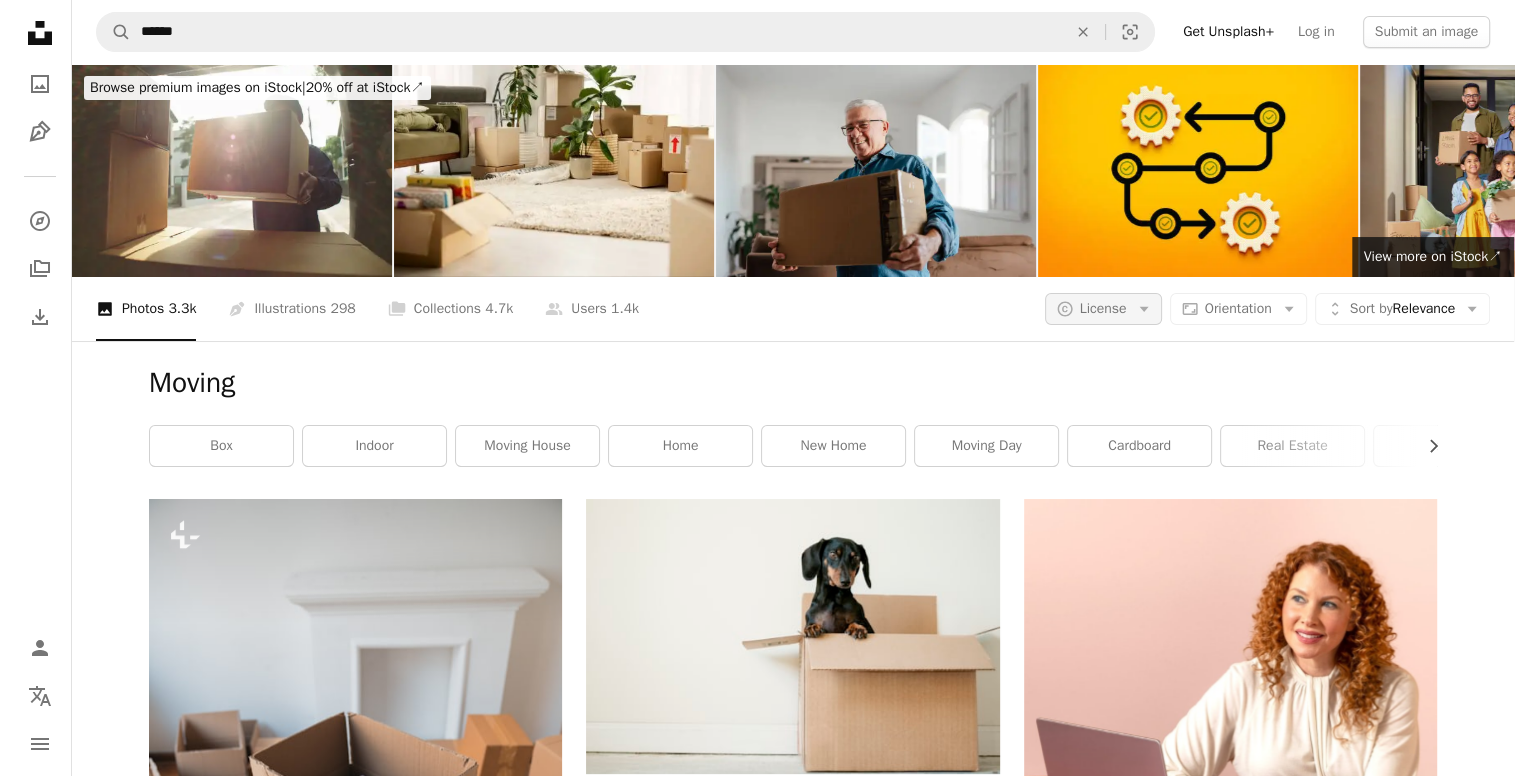 scroll, scrollTop: 0, scrollLeft: 0, axis: both 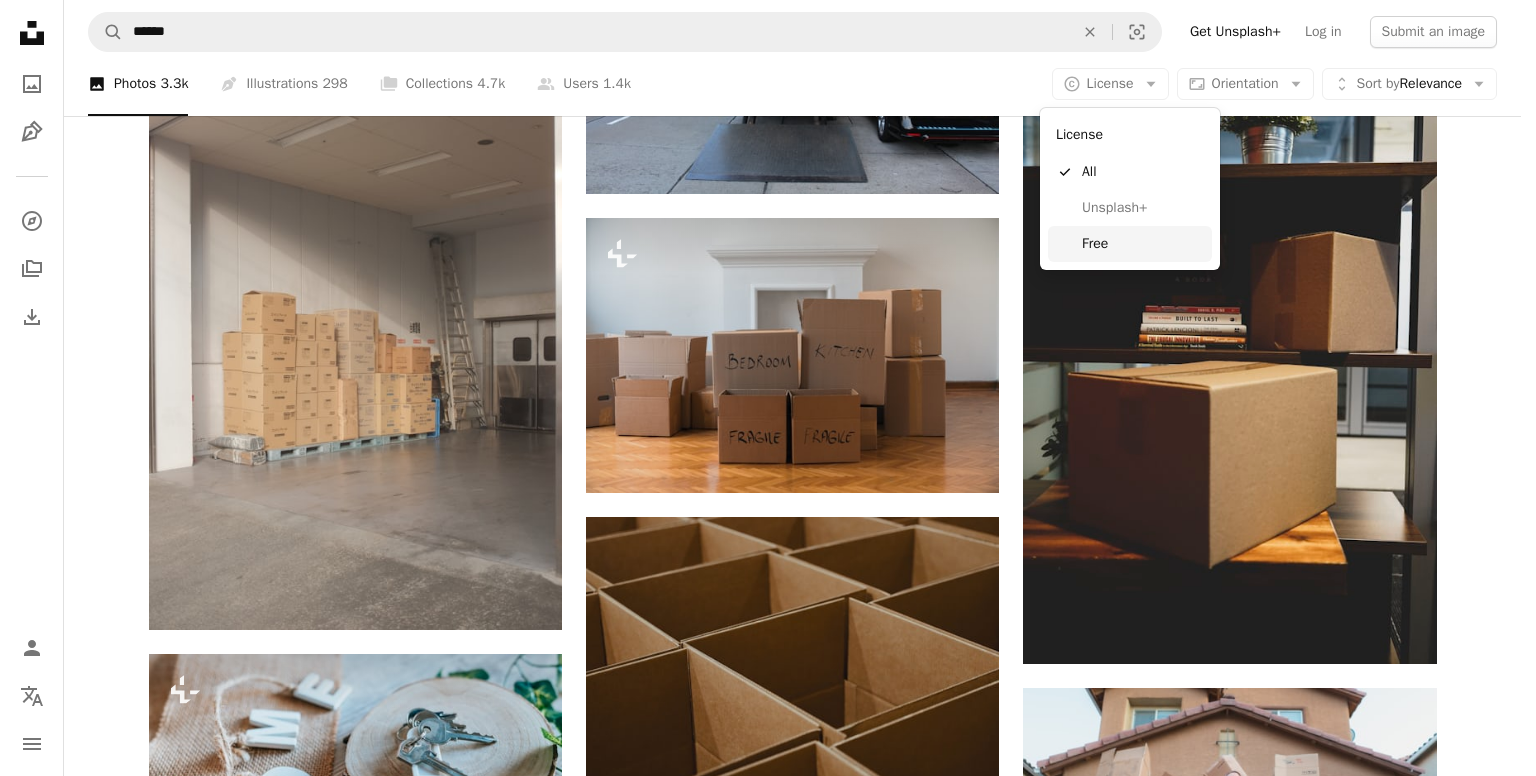 click on "Free" at bounding box center [1143, 244] 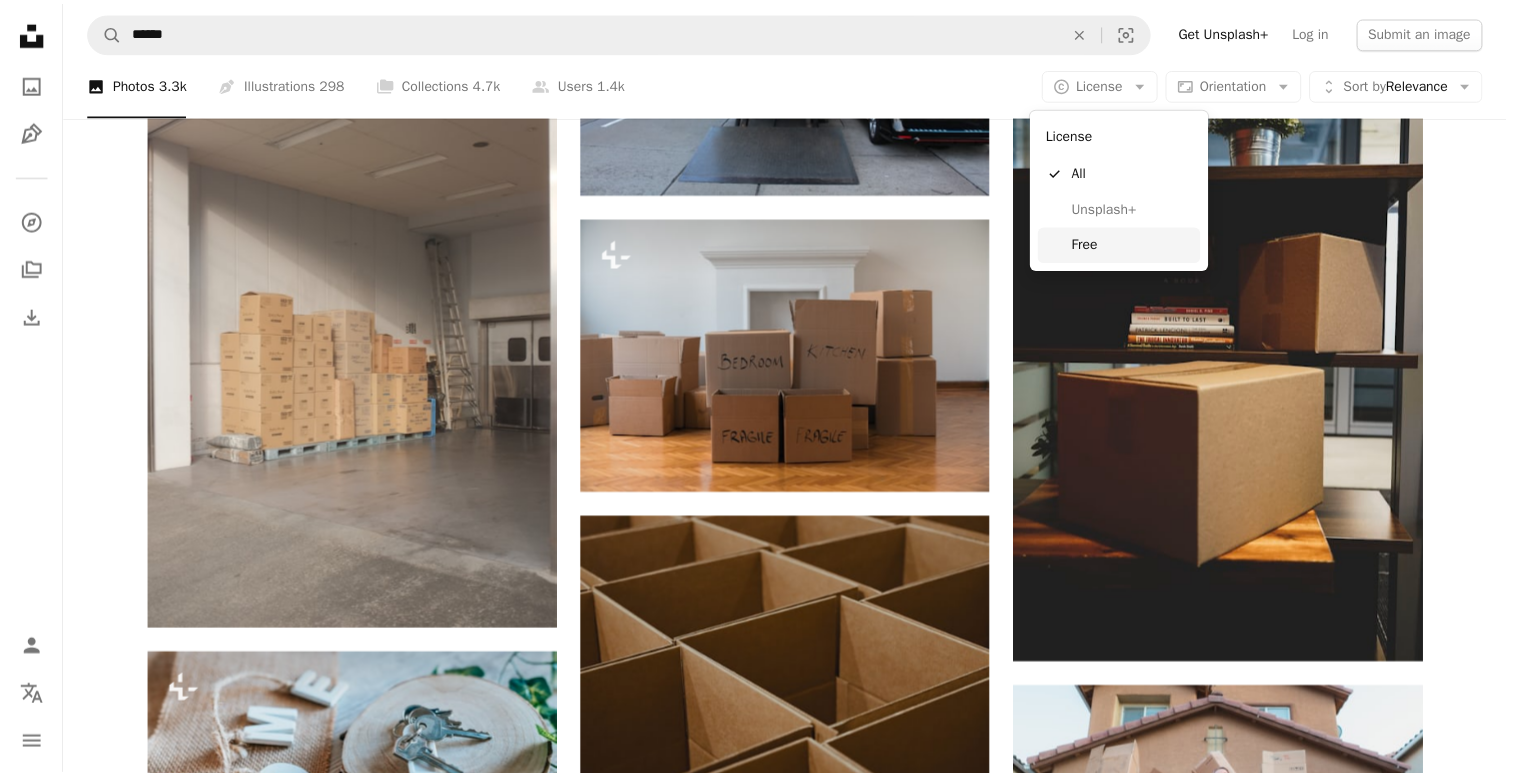 scroll, scrollTop: 0, scrollLeft: 0, axis: both 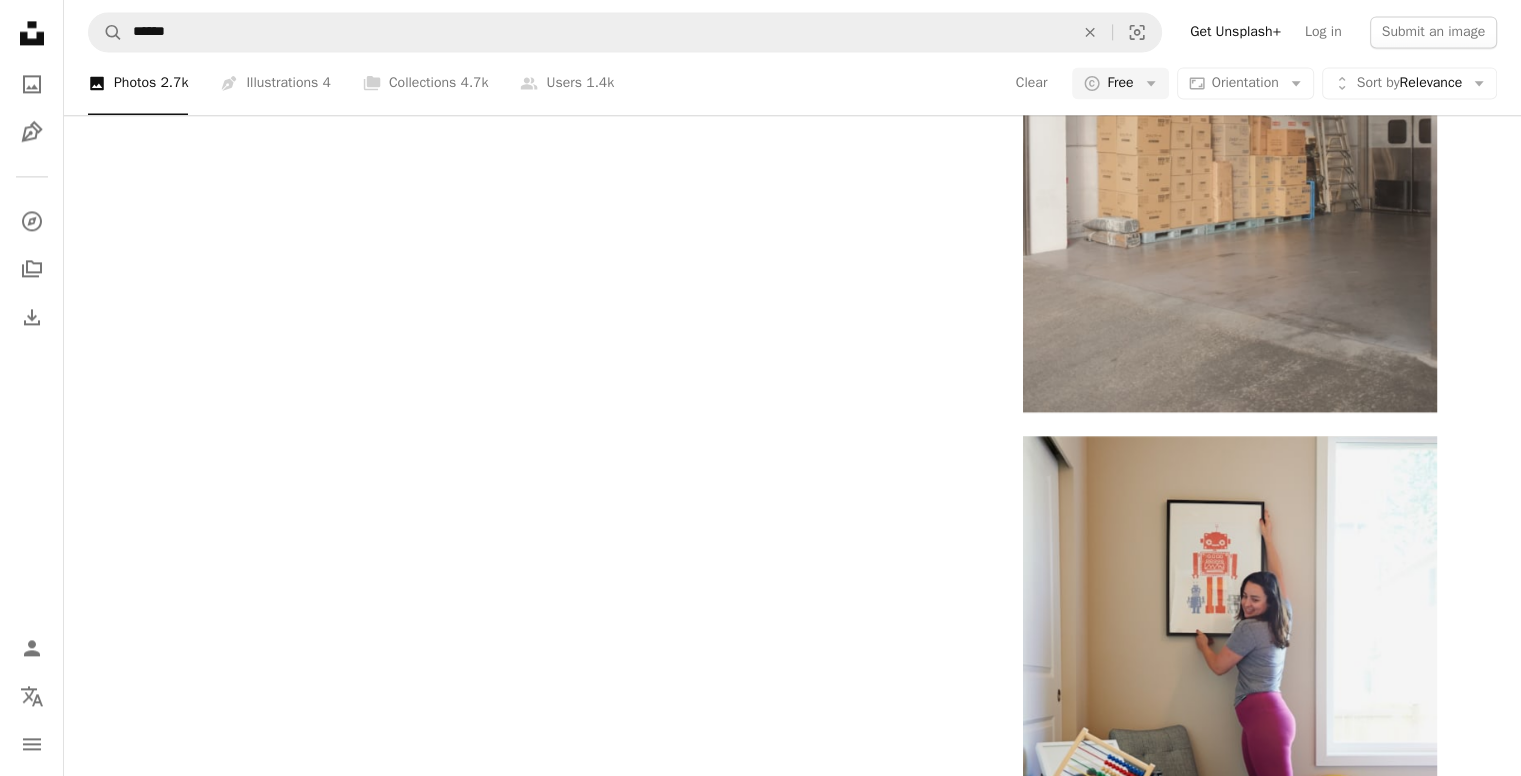 click at bounding box center [1229, -1697] 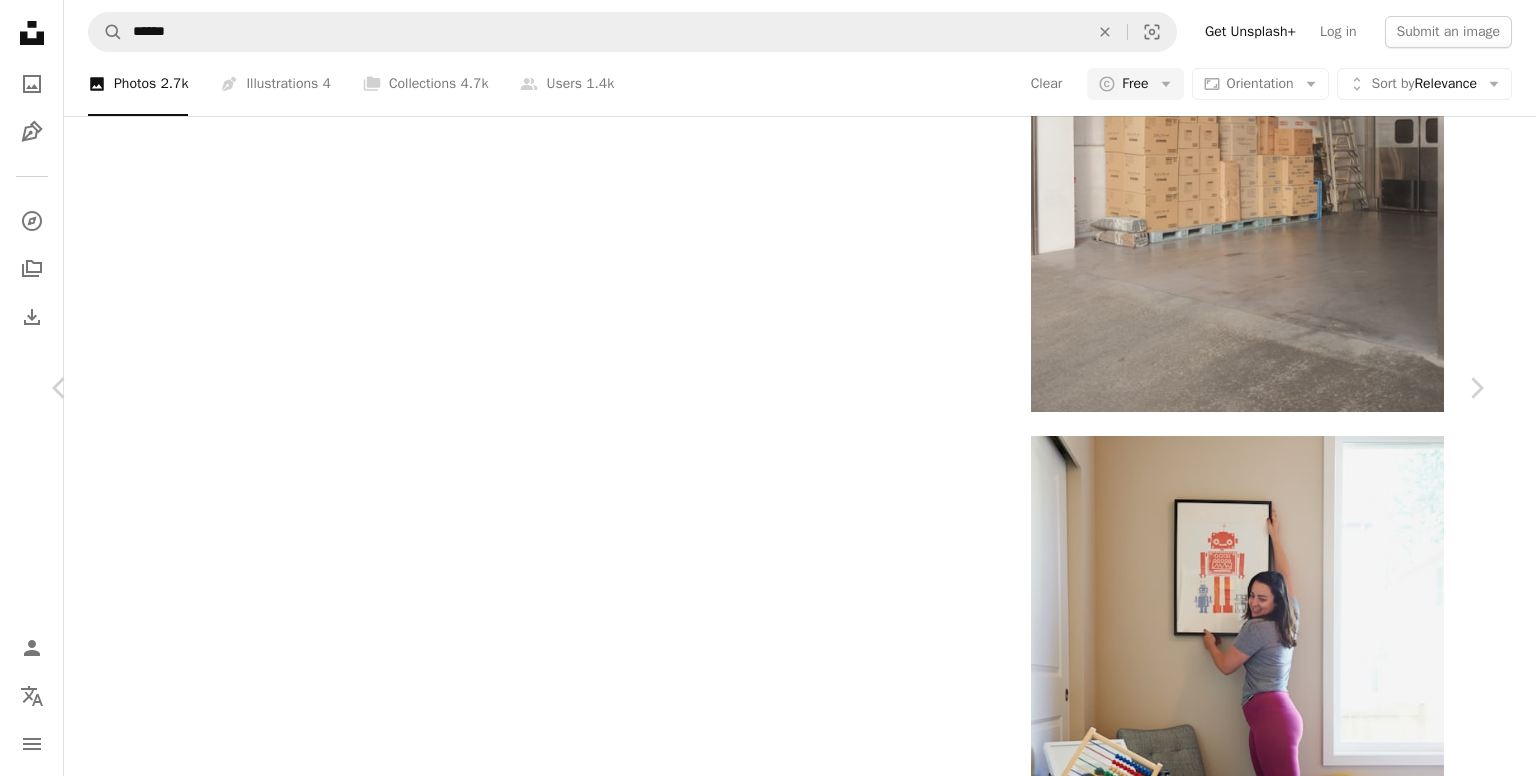 click at bounding box center (760, 1414) 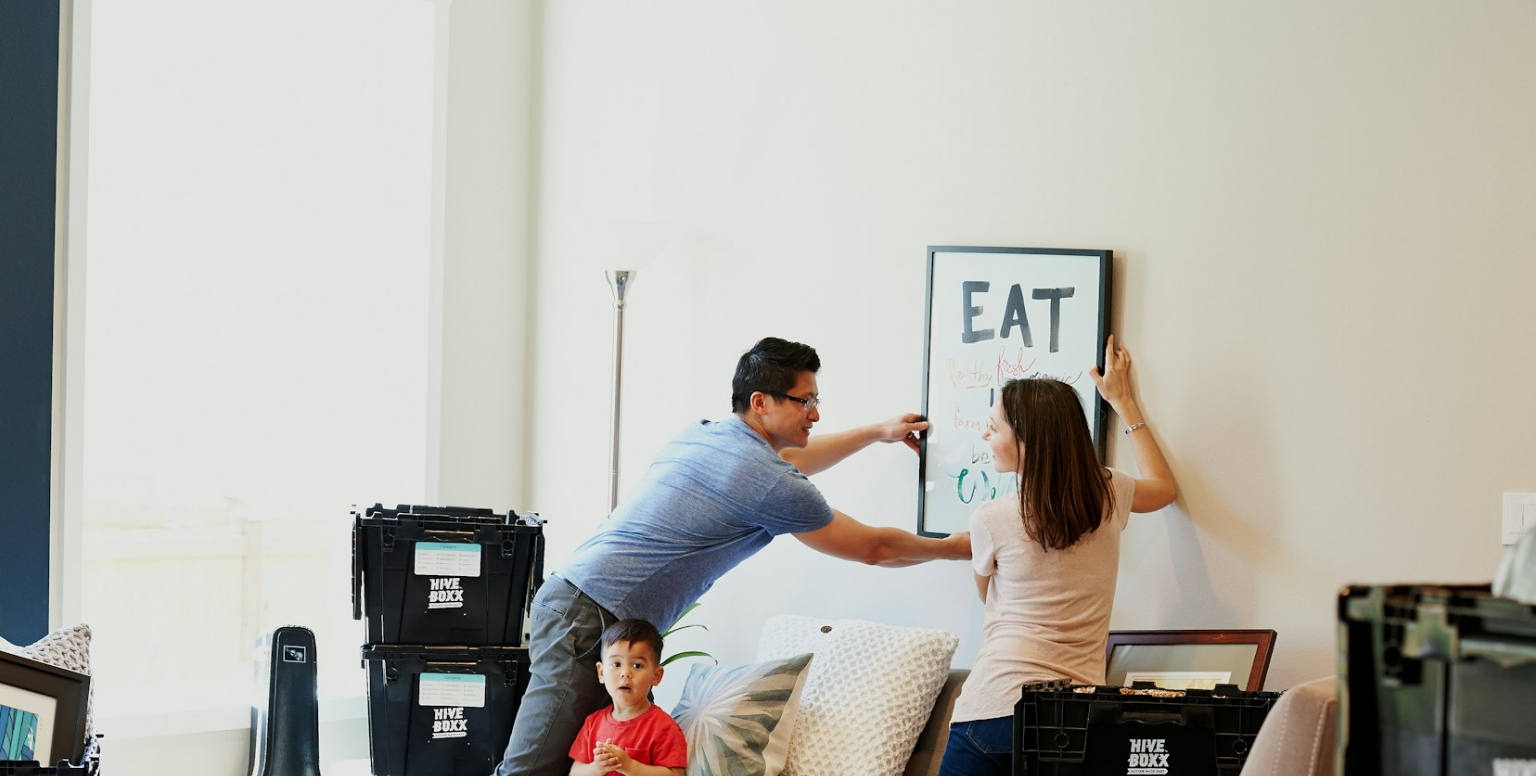 scroll, scrollTop: 3000, scrollLeft: 0, axis: vertical 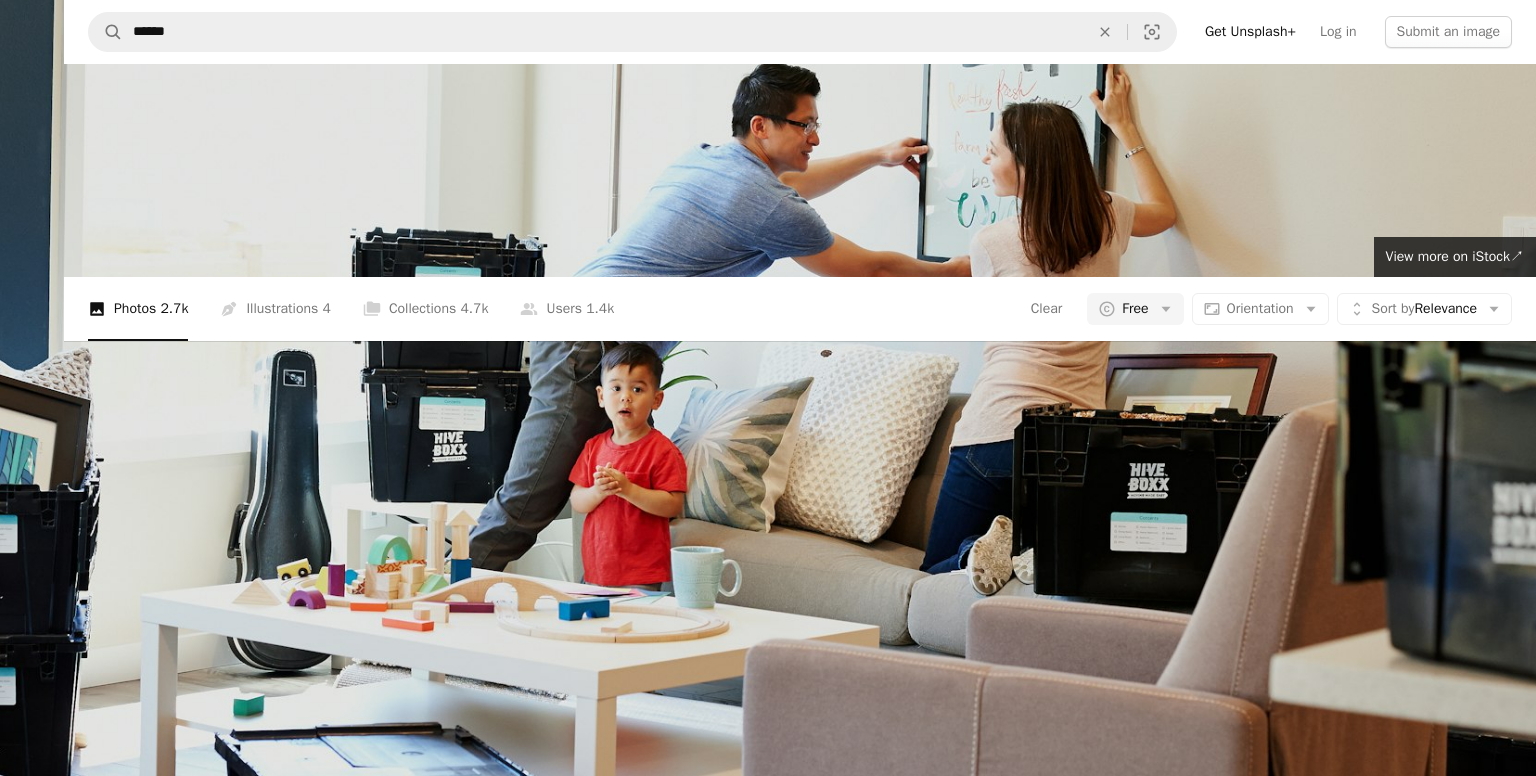 click at bounding box center (768, 261) 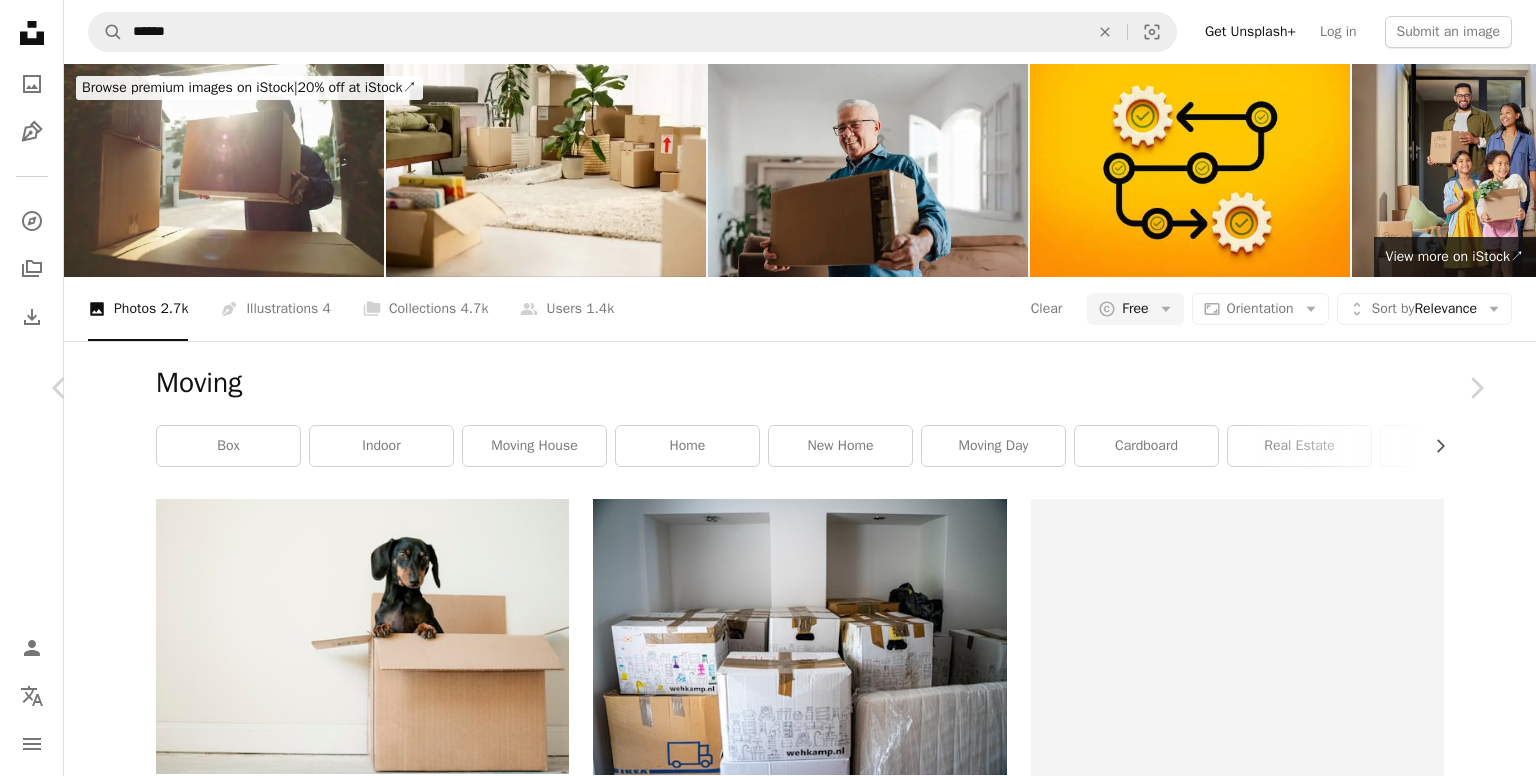 click on "Chevron down" 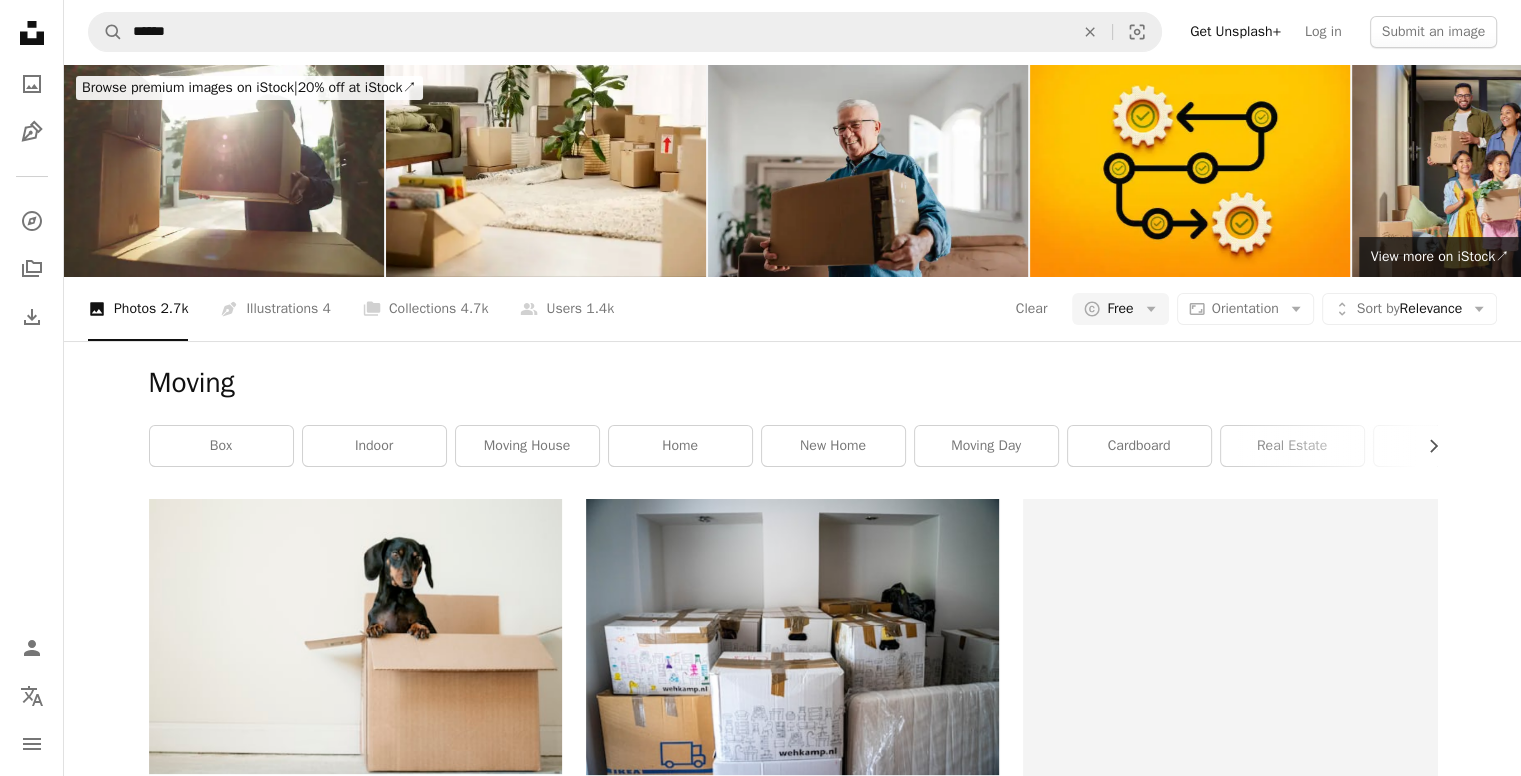 scroll, scrollTop: 1400, scrollLeft: 0, axis: vertical 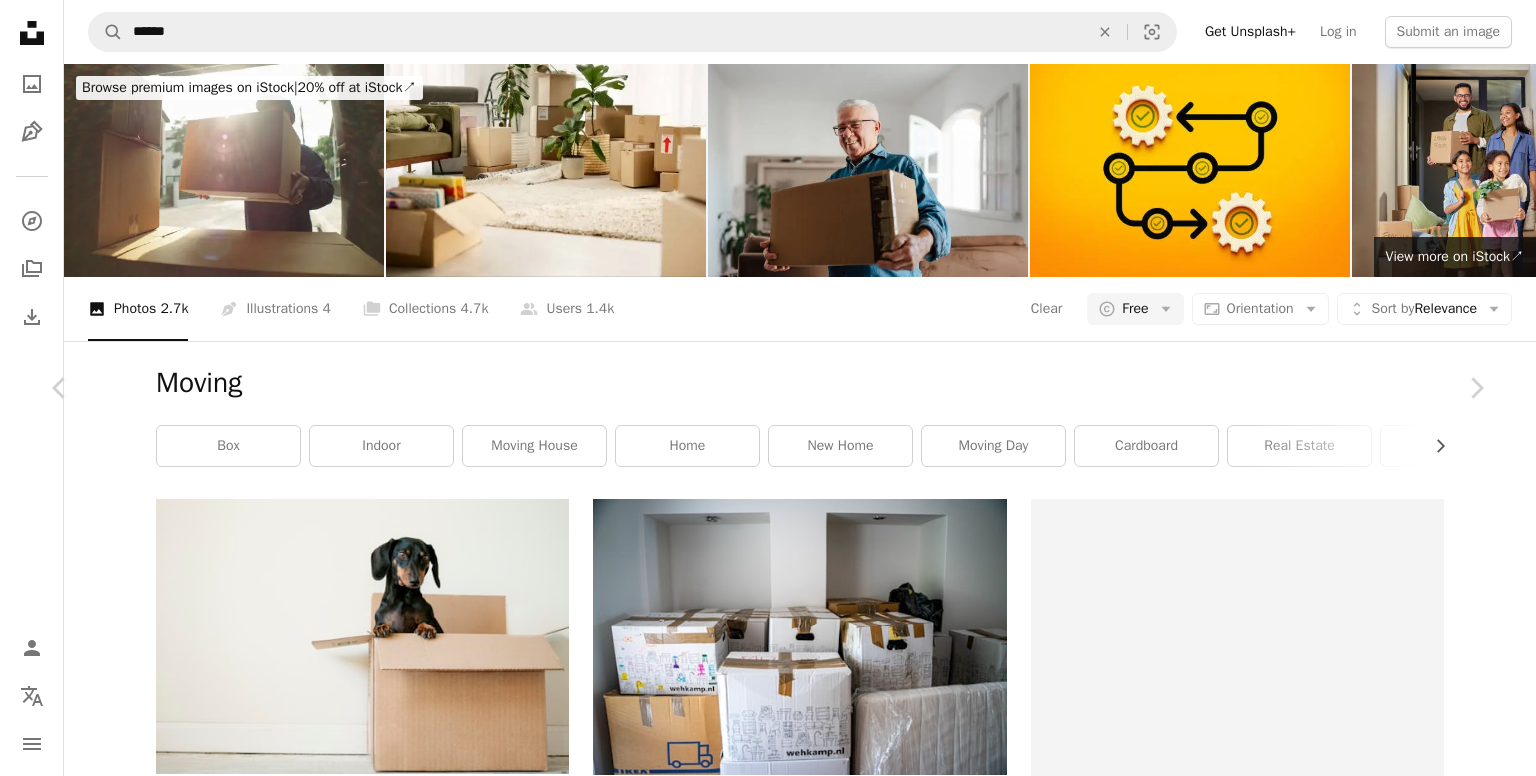 click on "A map marker [CITY], [STATE], [COUNTRY]" at bounding box center [768, 9569] 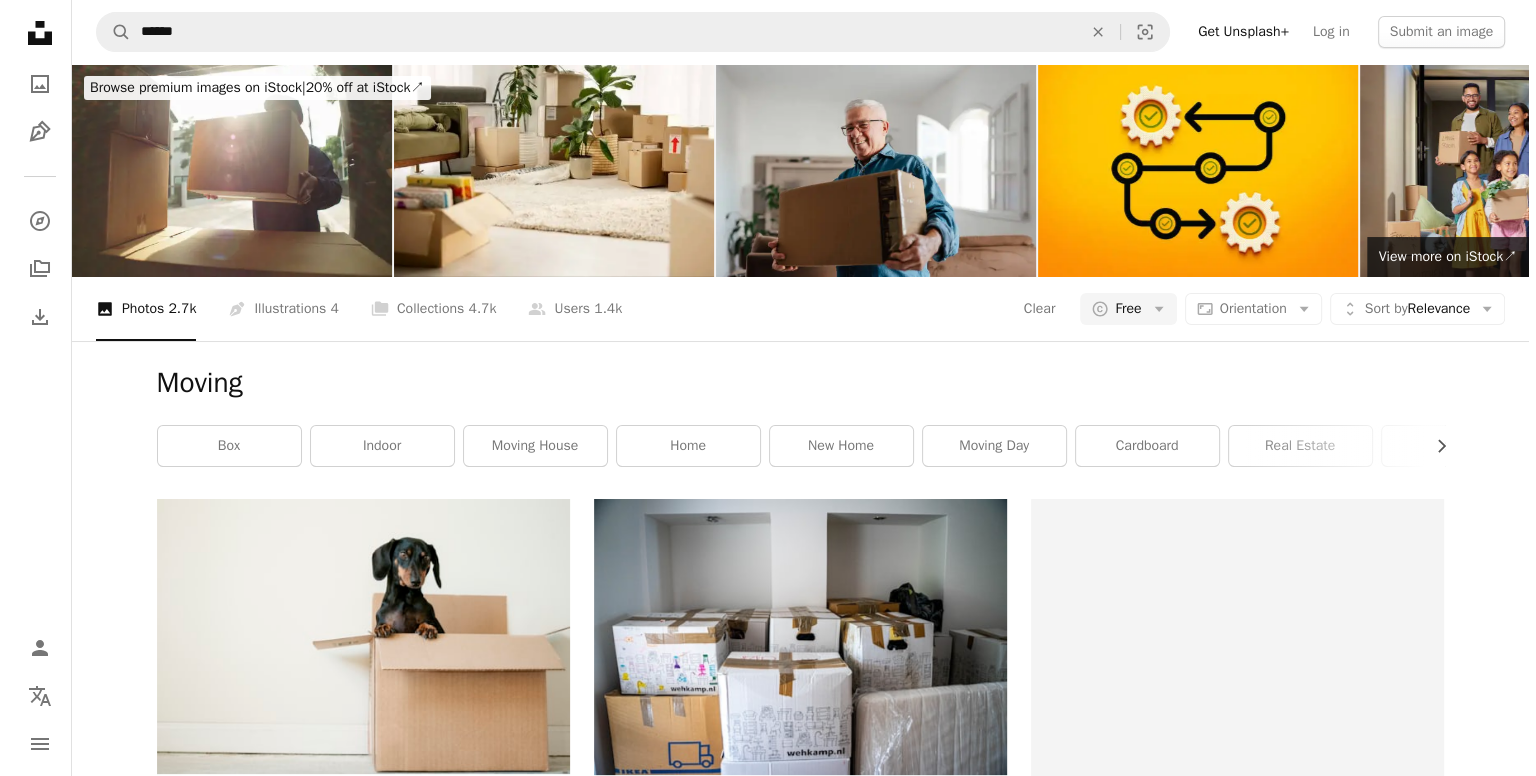 scroll, scrollTop: 2300, scrollLeft: 0, axis: vertical 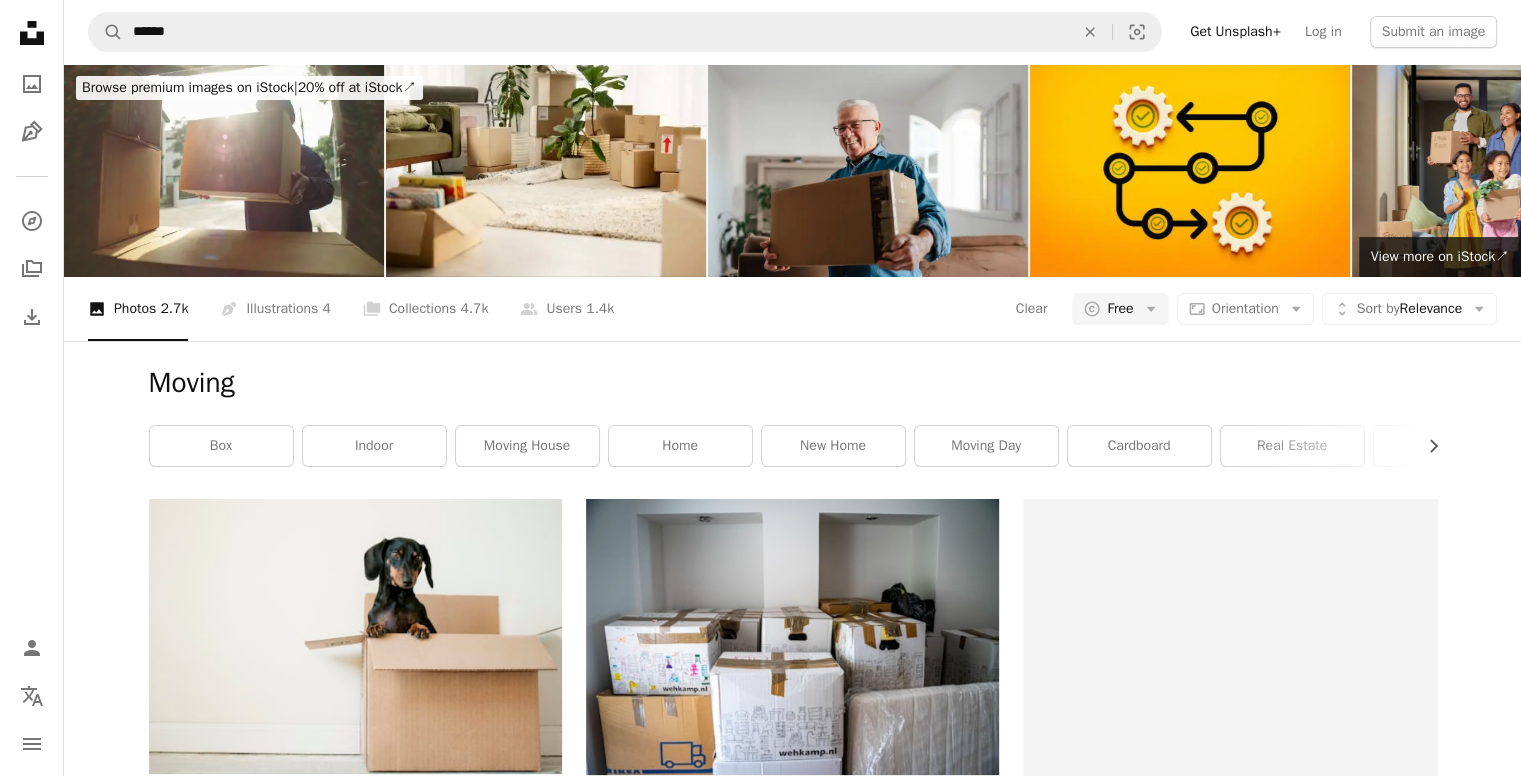 click at bounding box center [1229, 3631] 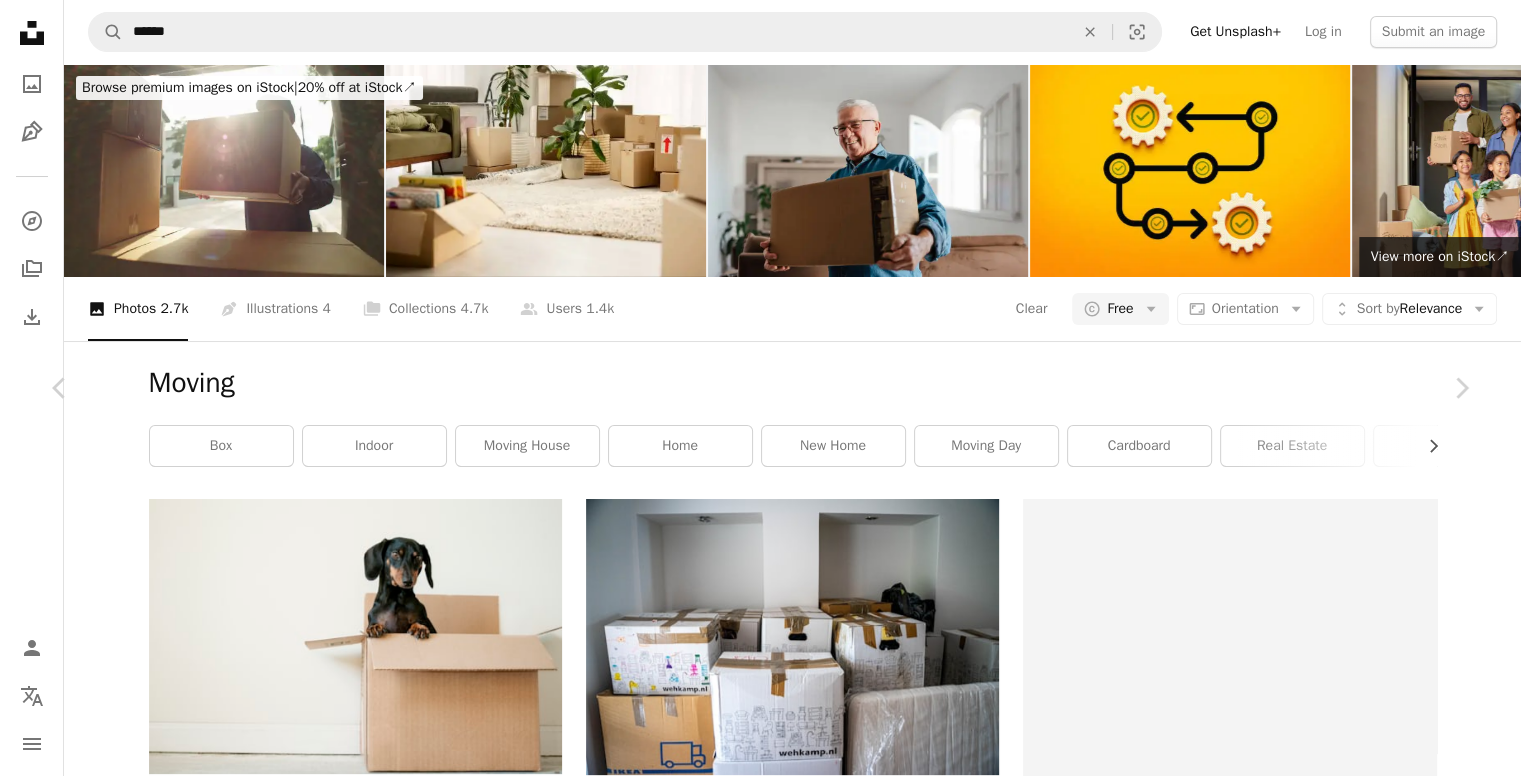 click at bounding box center (753, 9569) 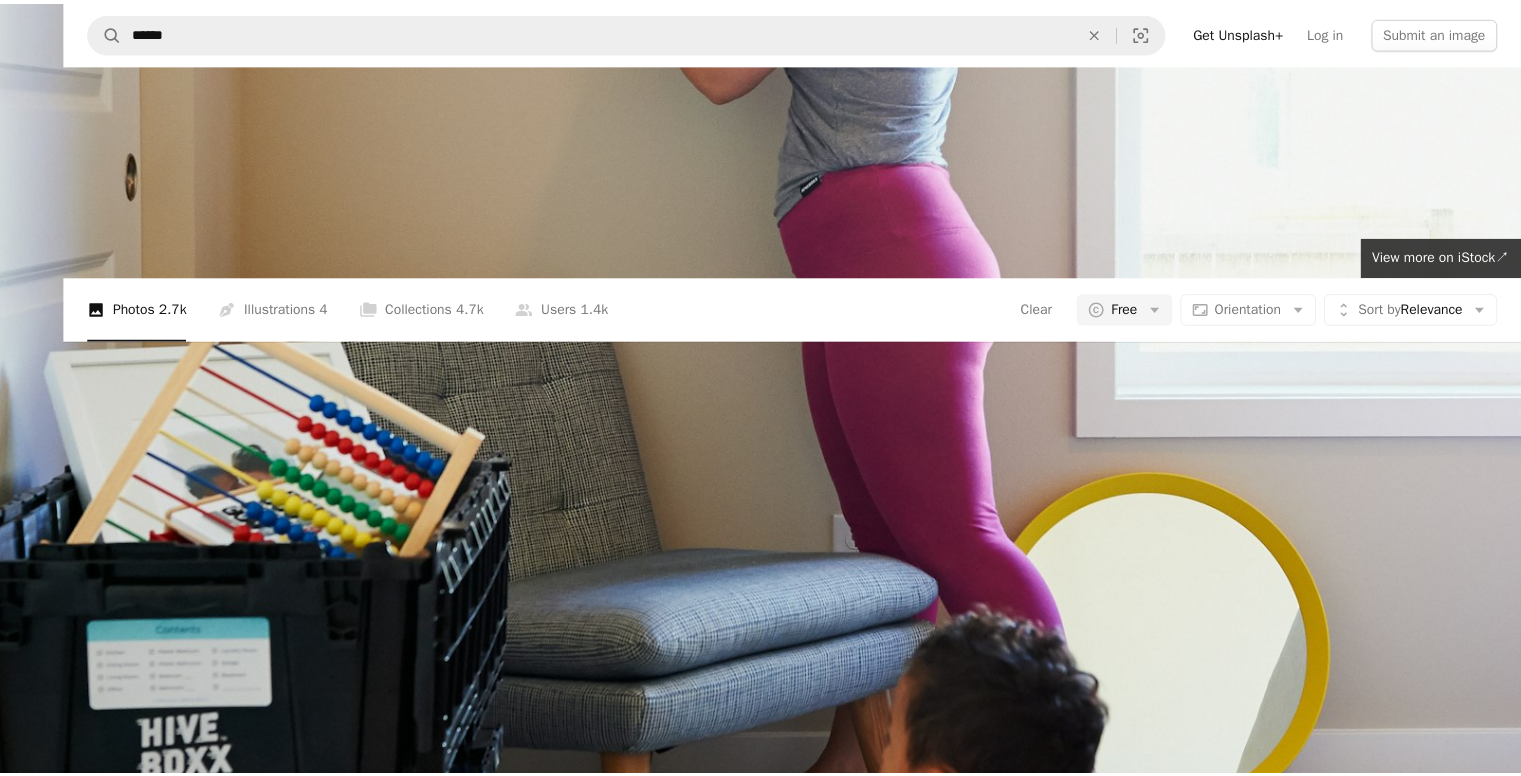scroll, scrollTop: 1375, scrollLeft: 0, axis: vertical 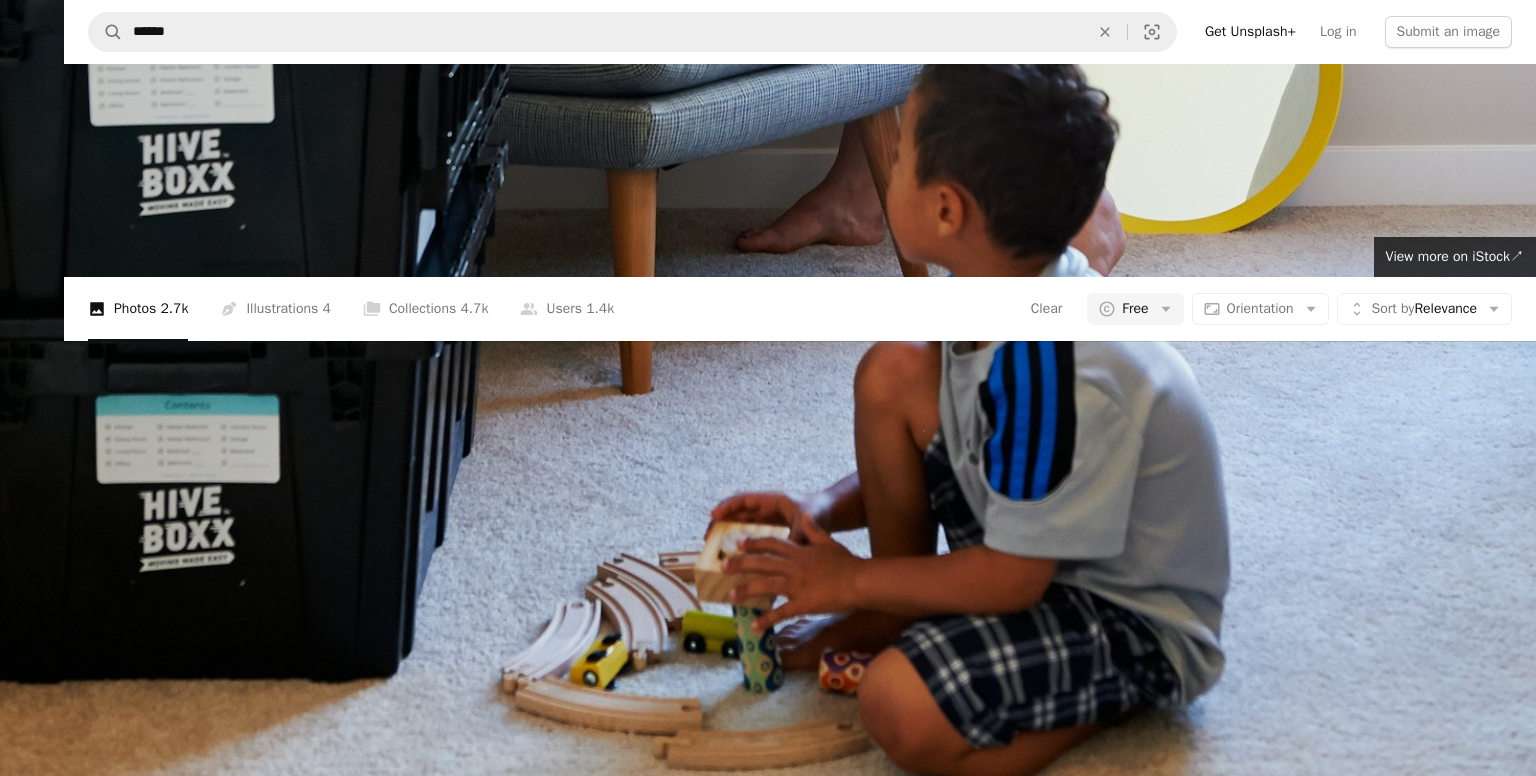 click at bounding box center (768, -278) 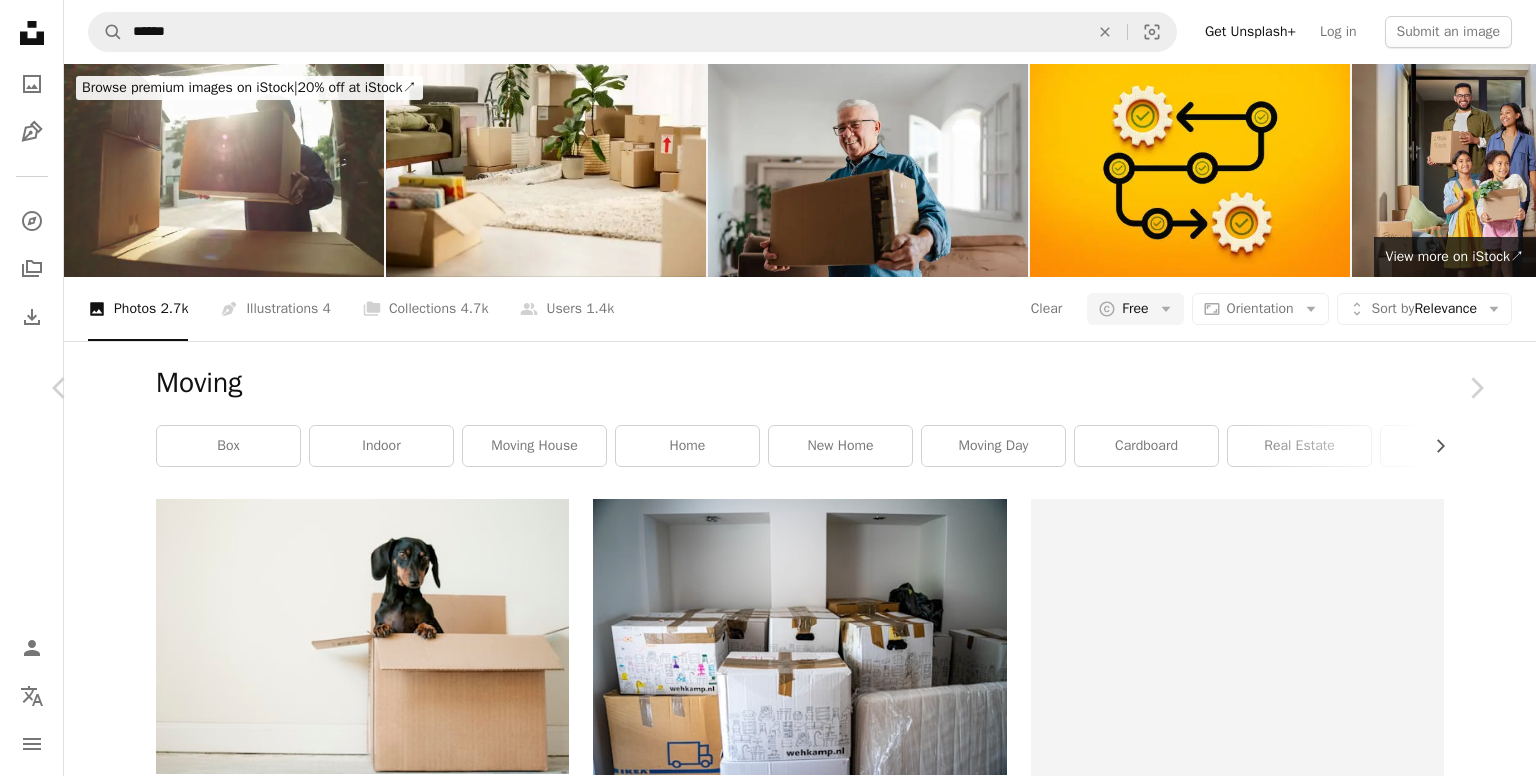 click on "A map marker [CITY], [STATE], [COUNTRY]" at bounding box center [768, 9569] 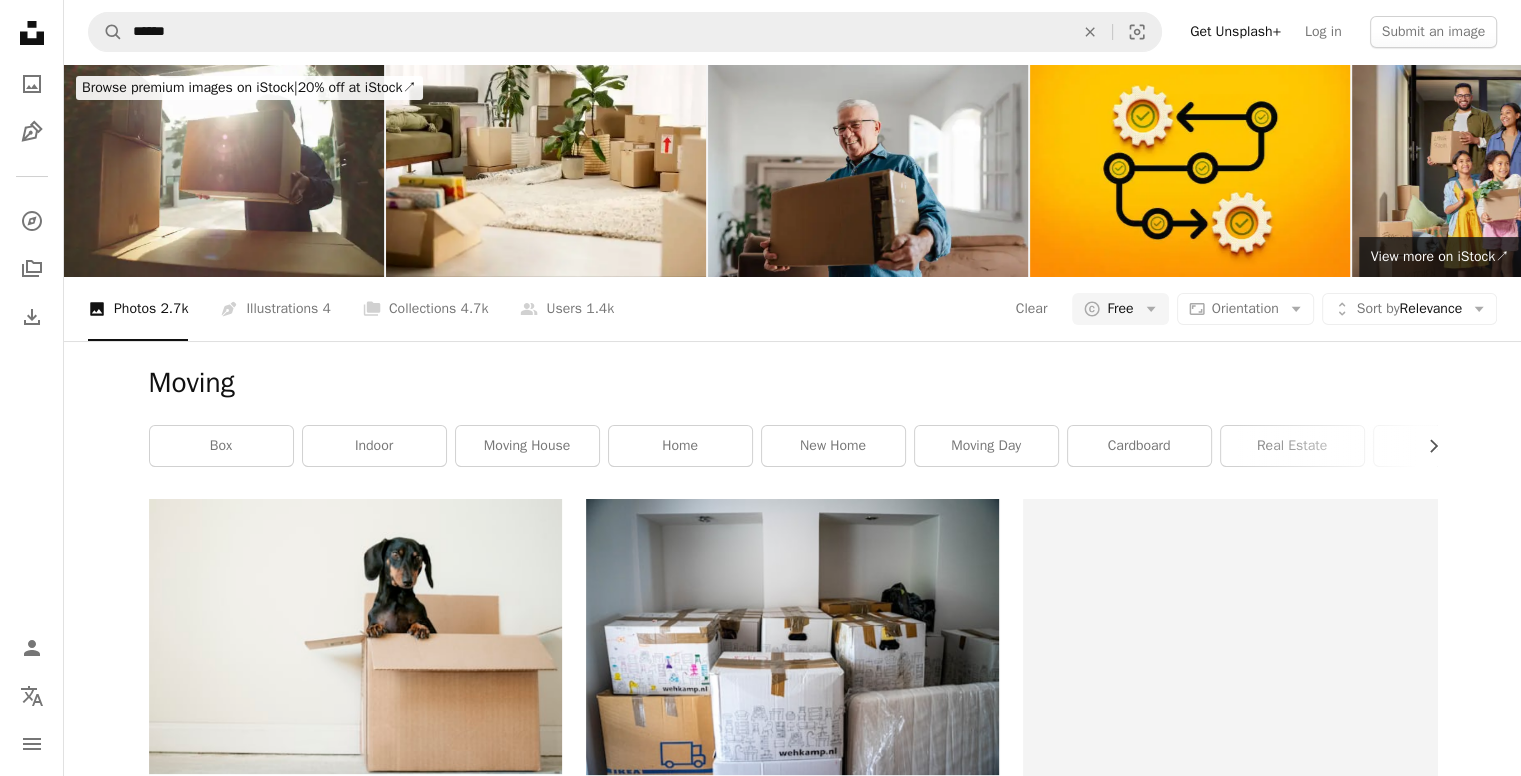 scroll, scrollTop: 4800, scrollLeft: 0, axis: vertical 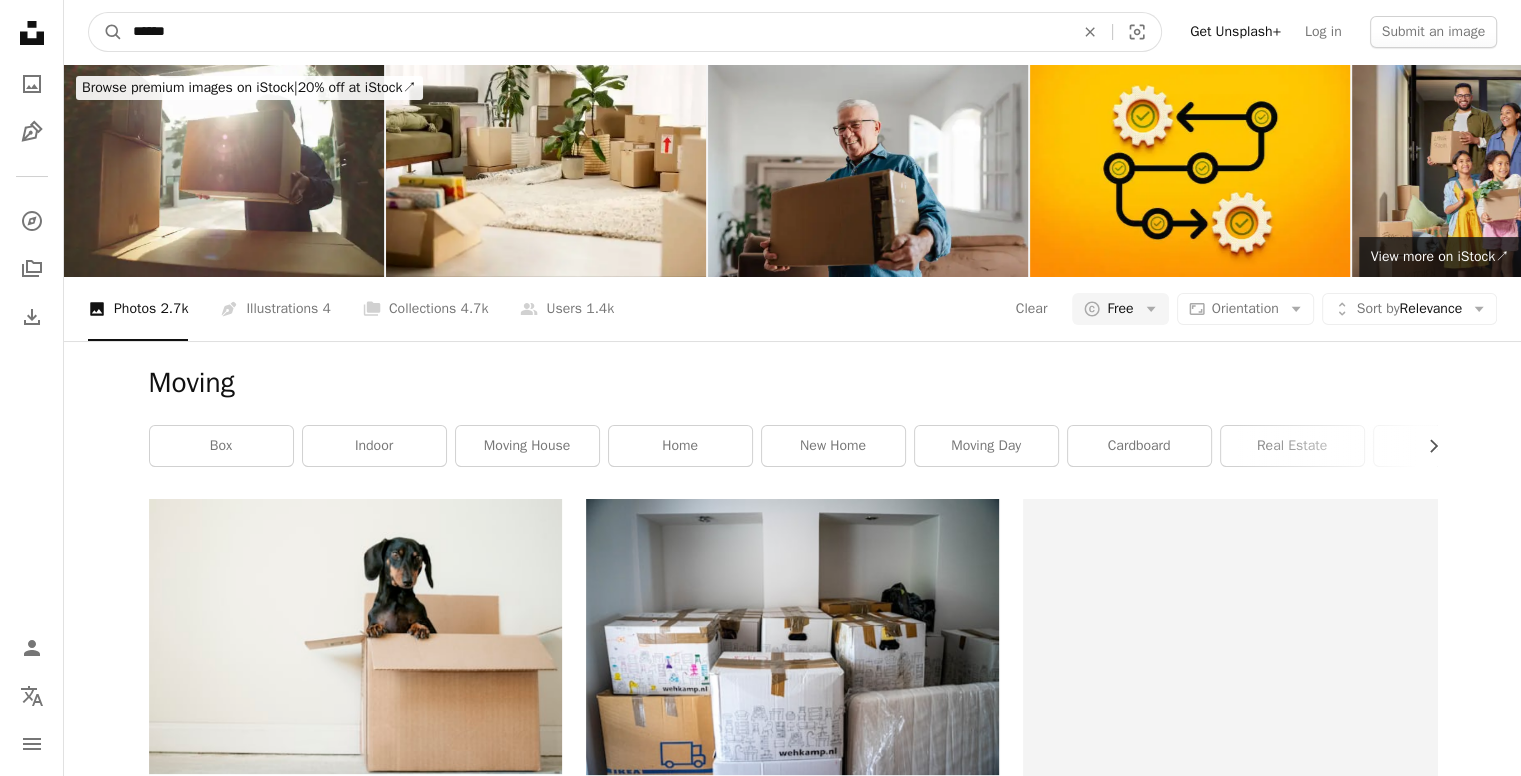 click on "******" at bounding box center (595, 32) 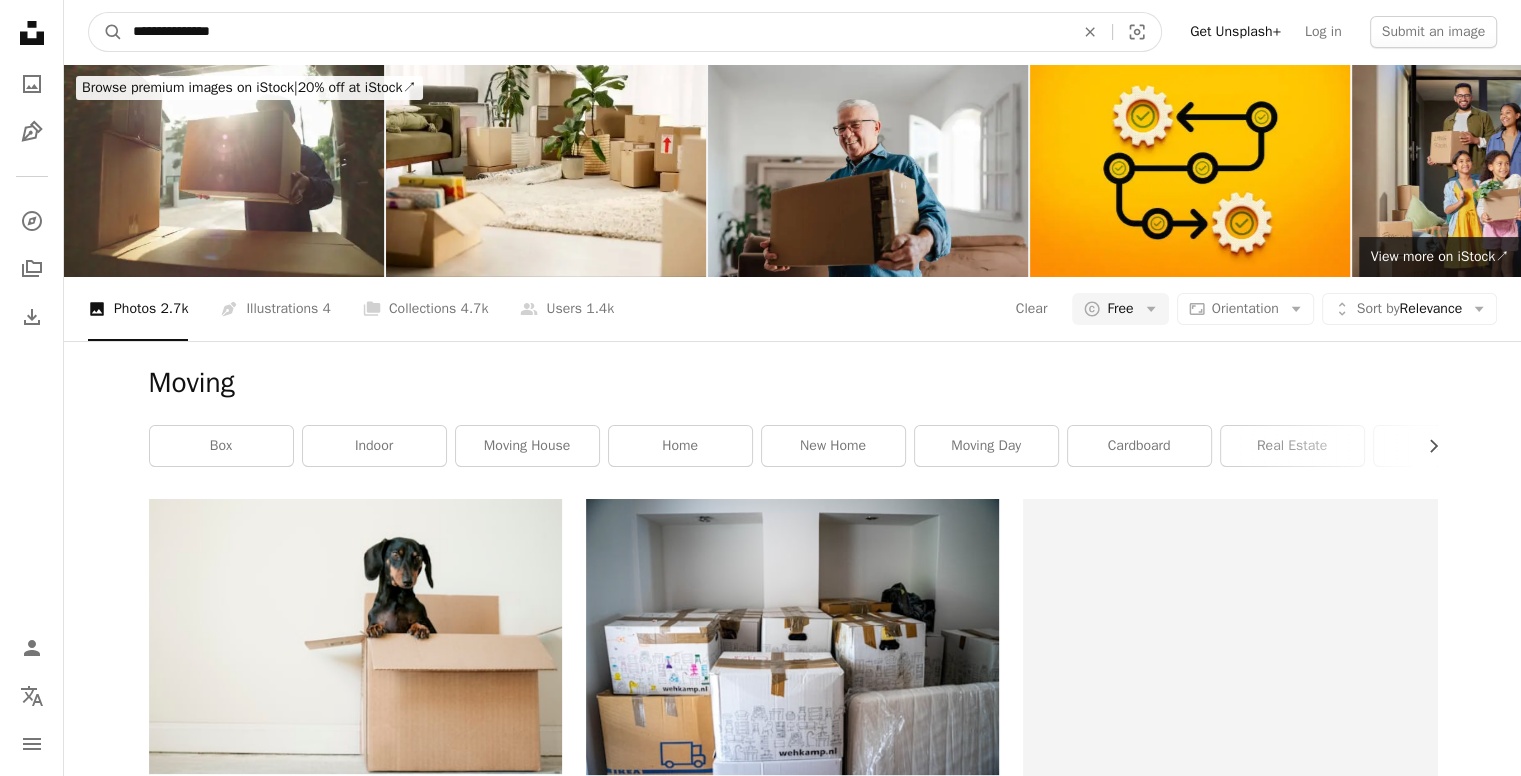 type on "**********" 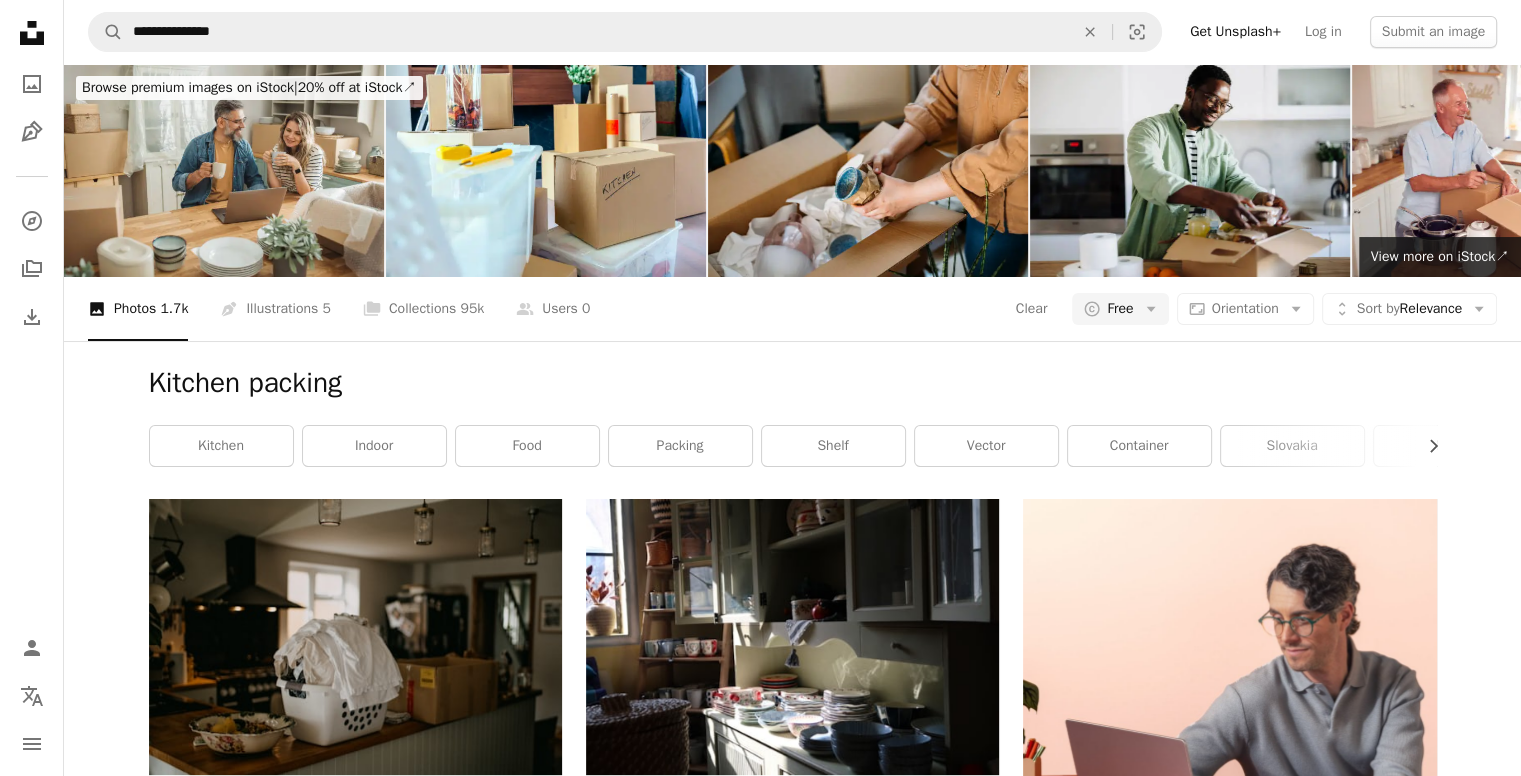 scroll, scrollTop: 1300, scrollLeft: 0, axis: vertical 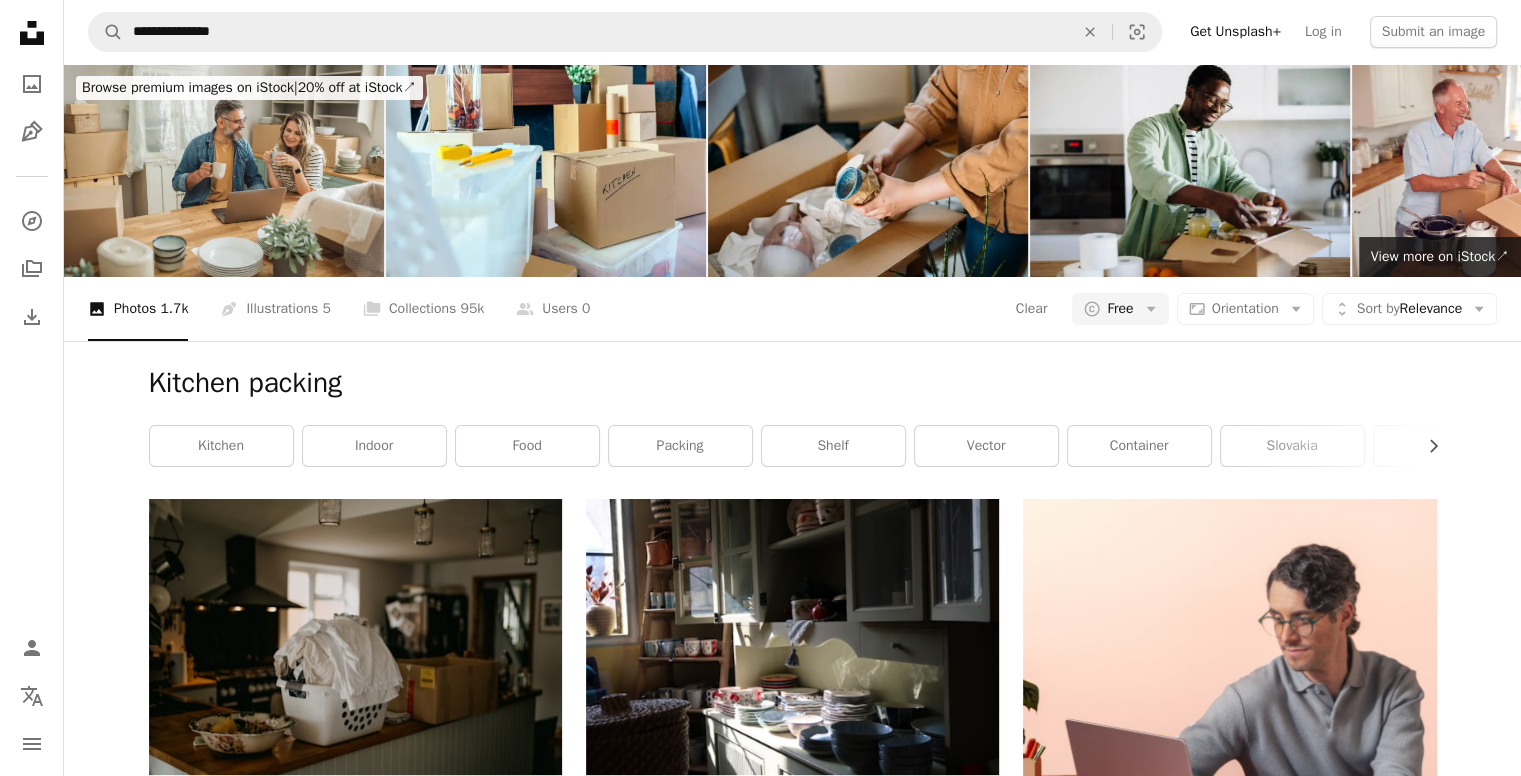 click at bounding box center (355, 2052) 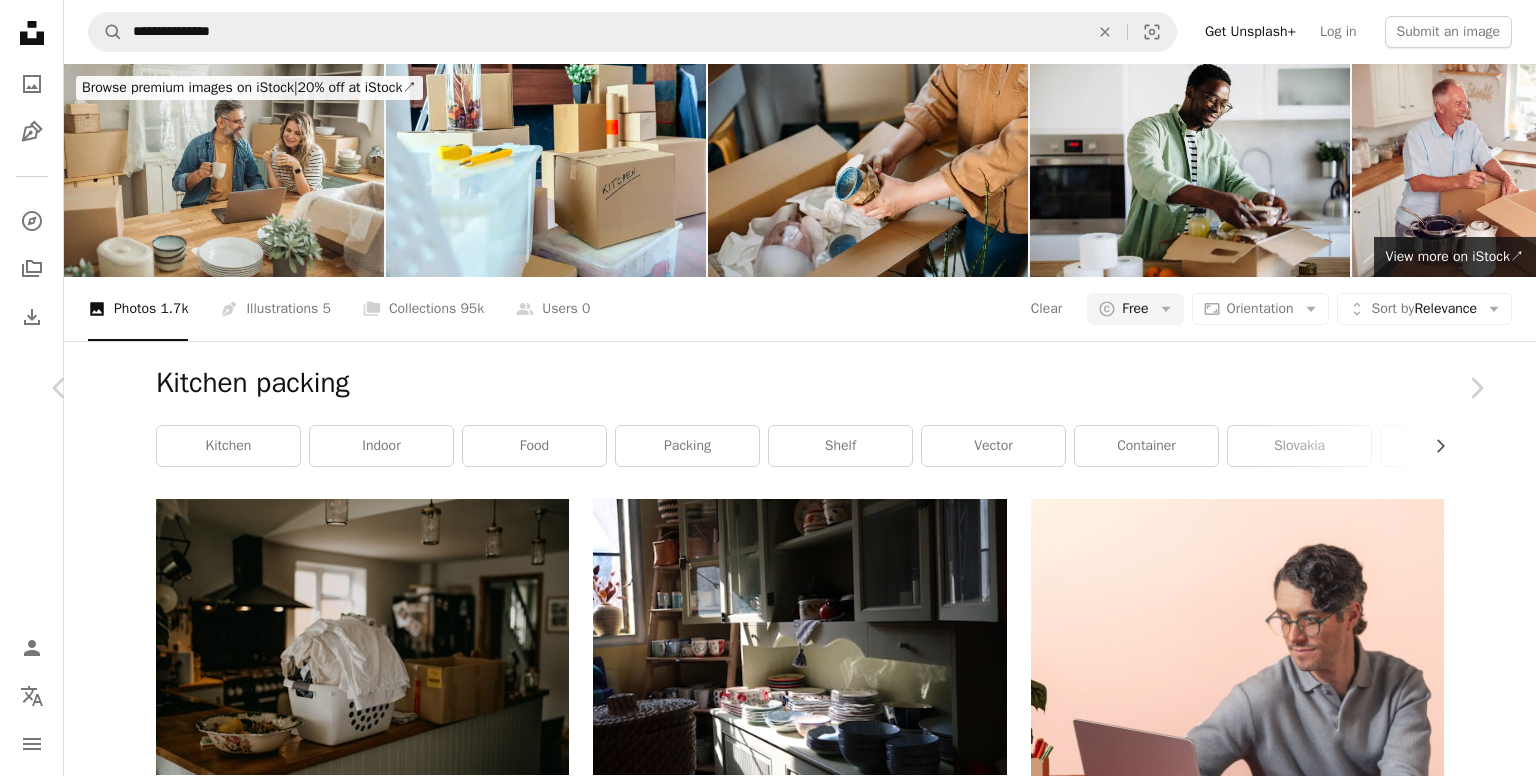 click on "An X shape Chevron left Chevron right Jason Leung Available for hire A checkmark inside of a circle A heart A plus sign Download free Chevron down Zoom in Views 5,884 Downloads 22 A forward-right arrow Share Info icon Info More Actions Calendar outlined Published on  June 9, 2025 Camera Canon, EOS R6 Safety Free to use under the  Unsplash License woman human wedding female adult furniture candle bride shelf closet cabinet cupboard Free images Browse premium related images on iStock  |  Save 20% with code UNSPLASH20 View more on iStock  ↗ Related images A heart A plus sign Jason Leung Available for hire A checkmark inside of a circle Arrow pointing down Plus sign for Unsplash+ A heart A plus sign Polina Kuzovkova For  Unsplash+ A lock Download A heart A plus sign Jutta Elisabeth Available for hire A checkmark inside of a circle Arrow pointing down A heart A plus sign W eibo Arrow pointing down A heart A plus sign Erik Mclean Available for hire A checkmark inside of a circle Arrow pointing down A heart For" at bounding box center [768, 4819] 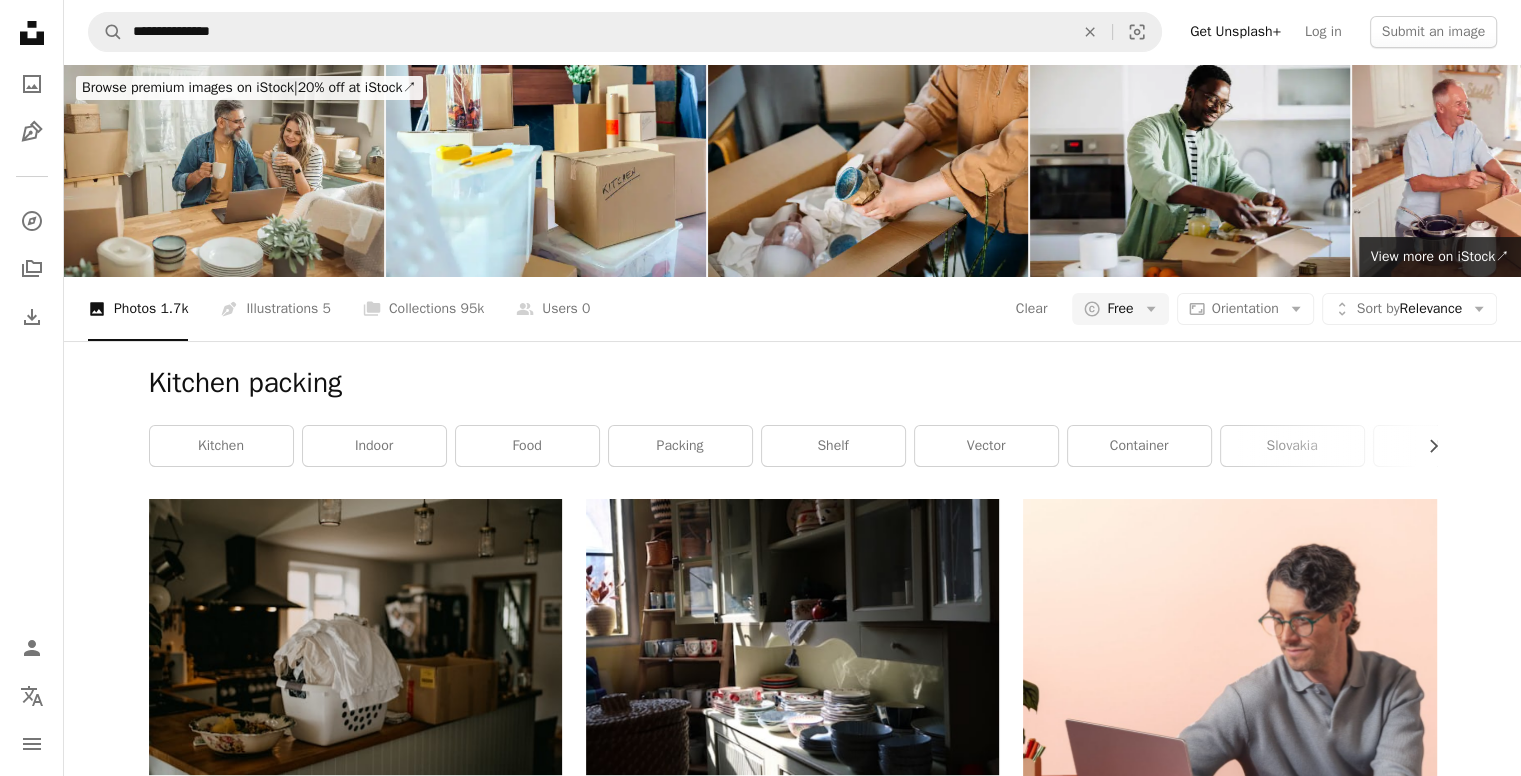 scroll, scrollTop: 2616, scrollLeft: 0, axis: vertical 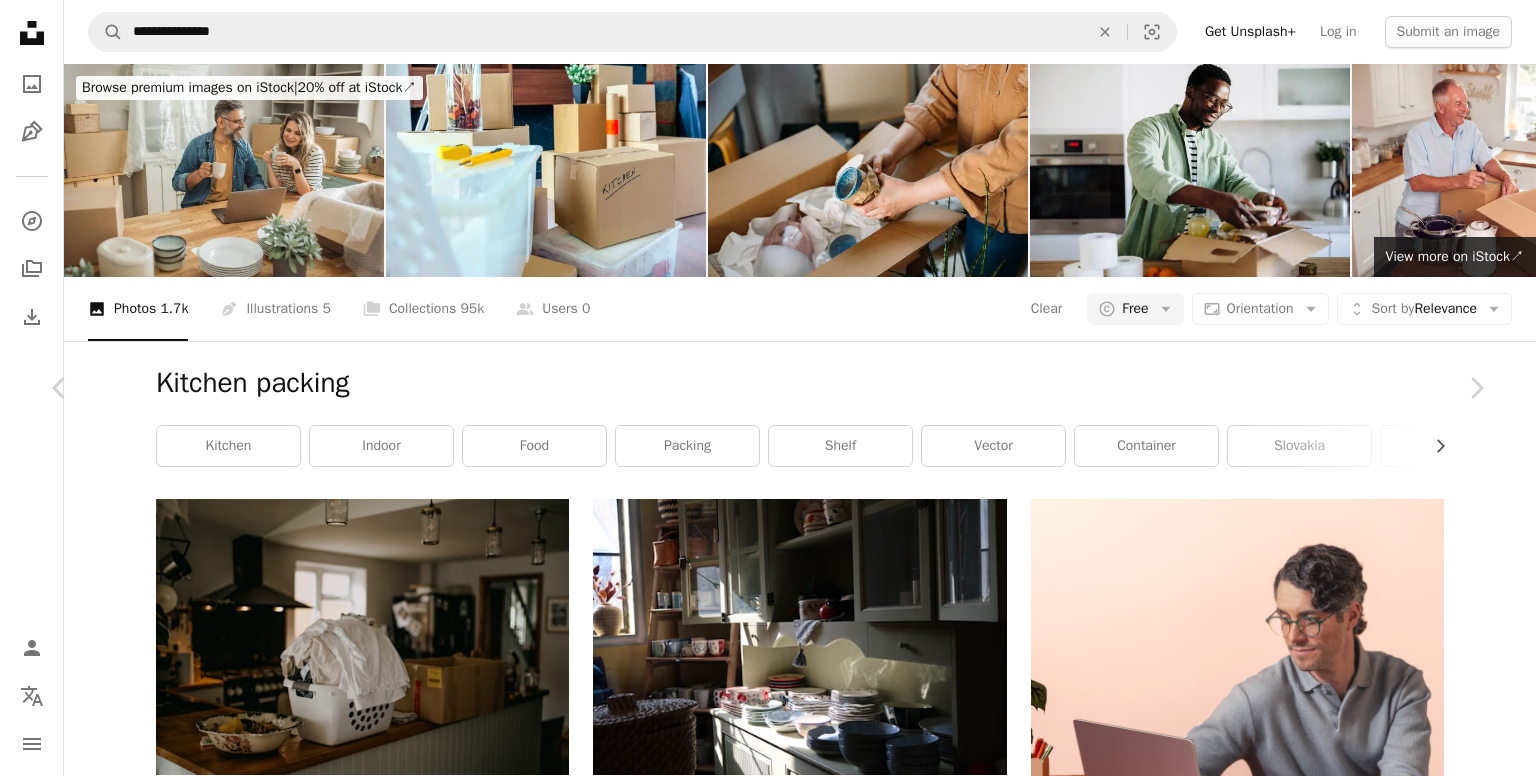 click at bounding box center (760, 9747) 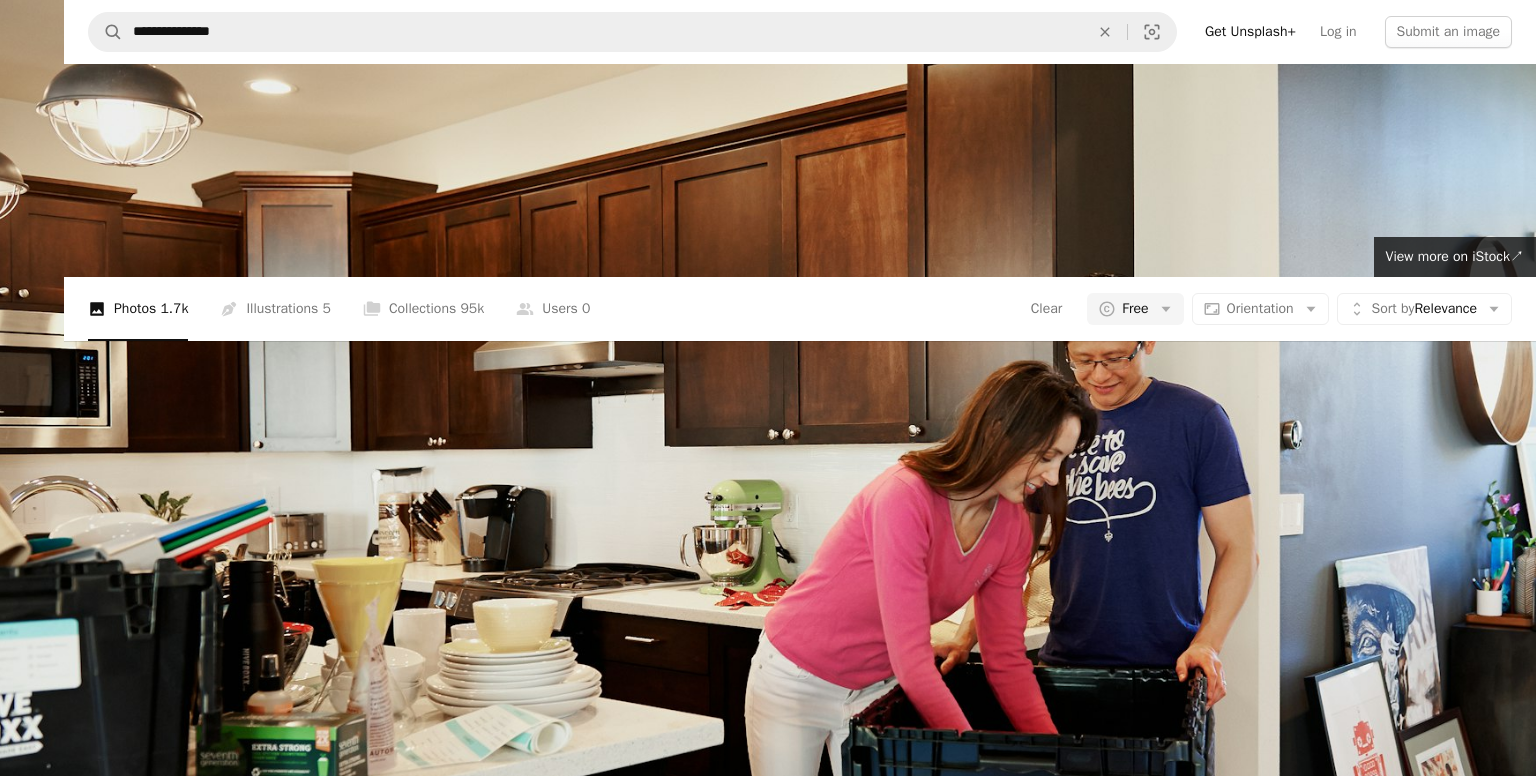 scroll, scrollTop: 113, scrollLeft: 0, axis: vertical 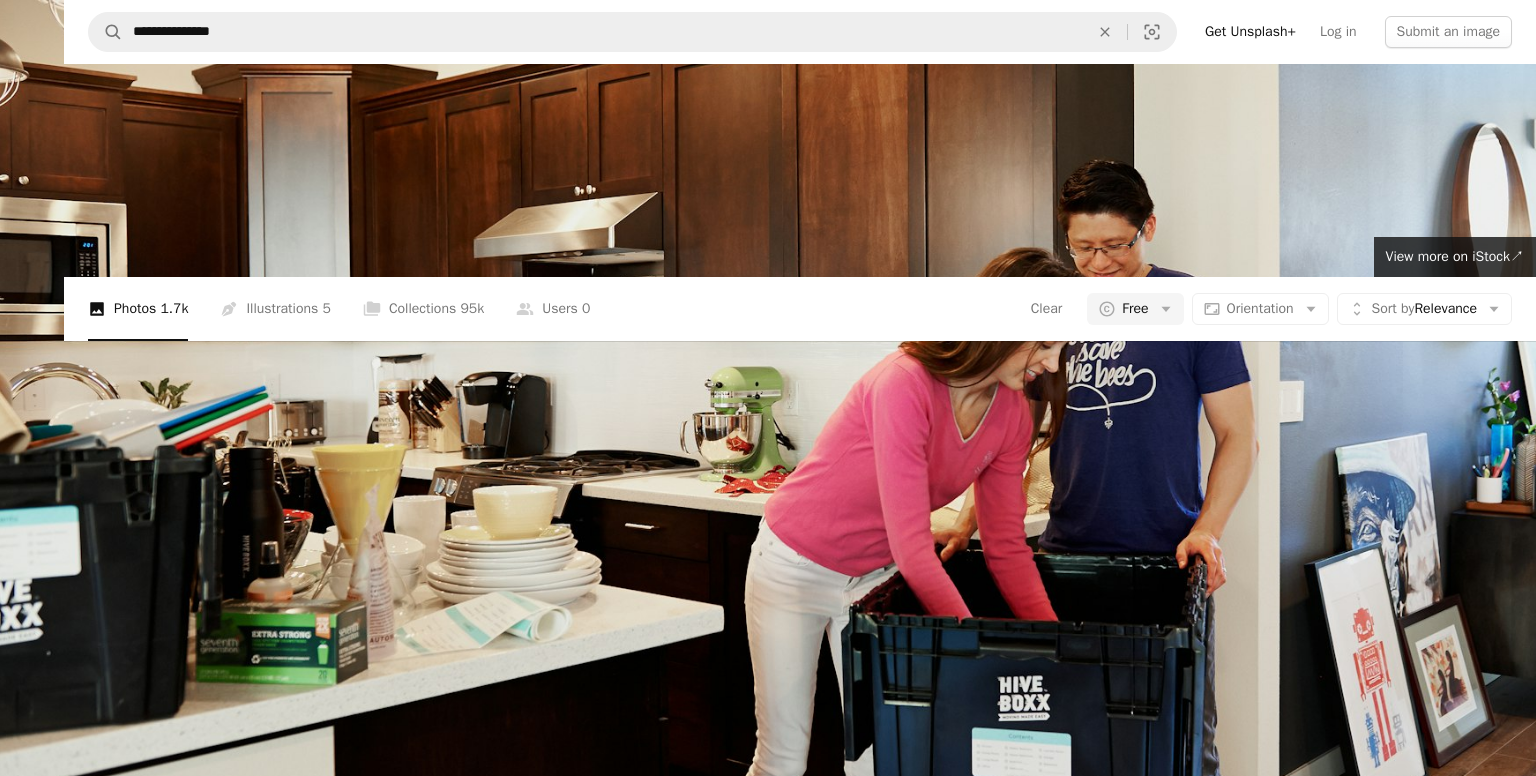 click at bounding box center (768, 398) 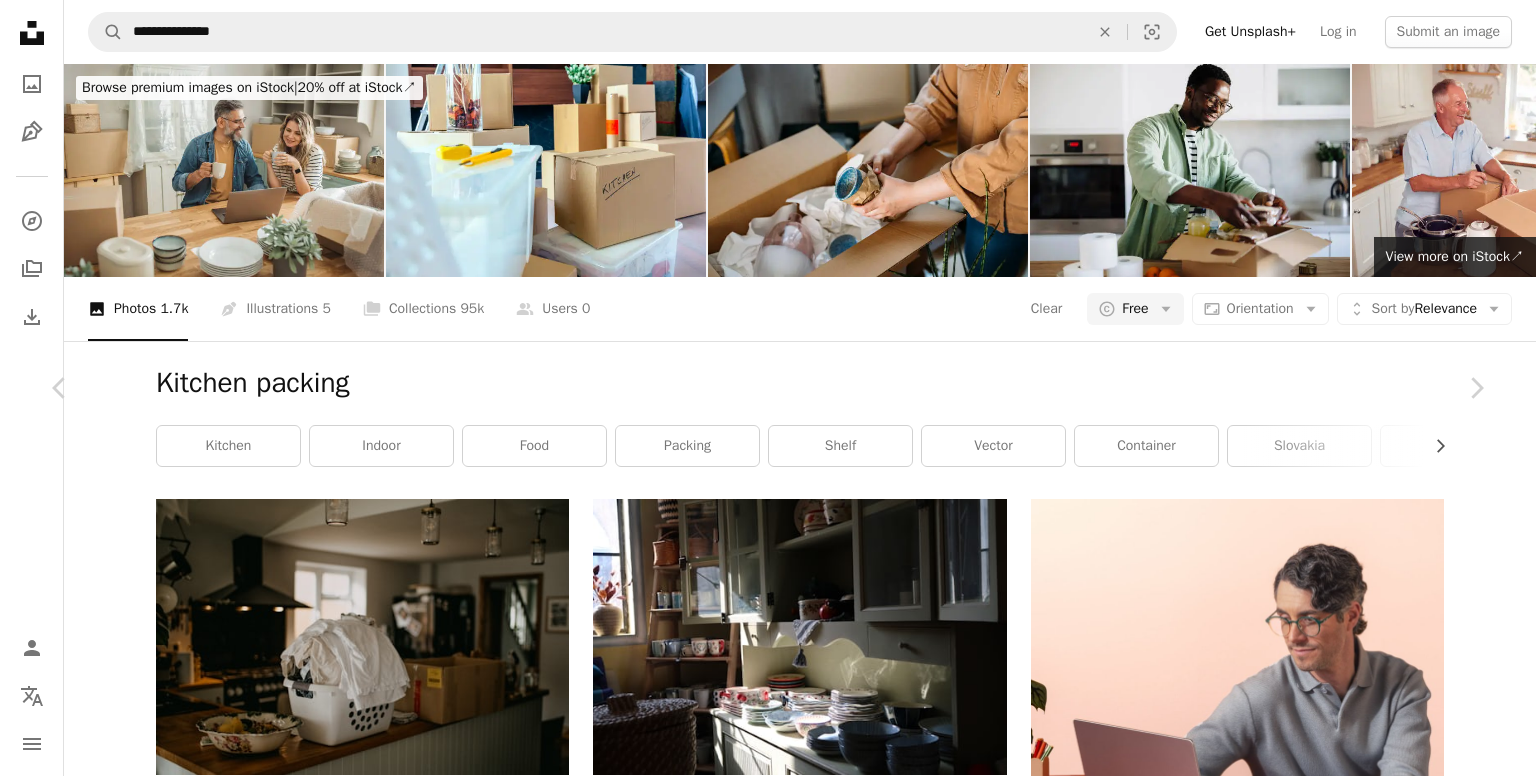 click on "Zoom in" at bounding box center [760, 9747] 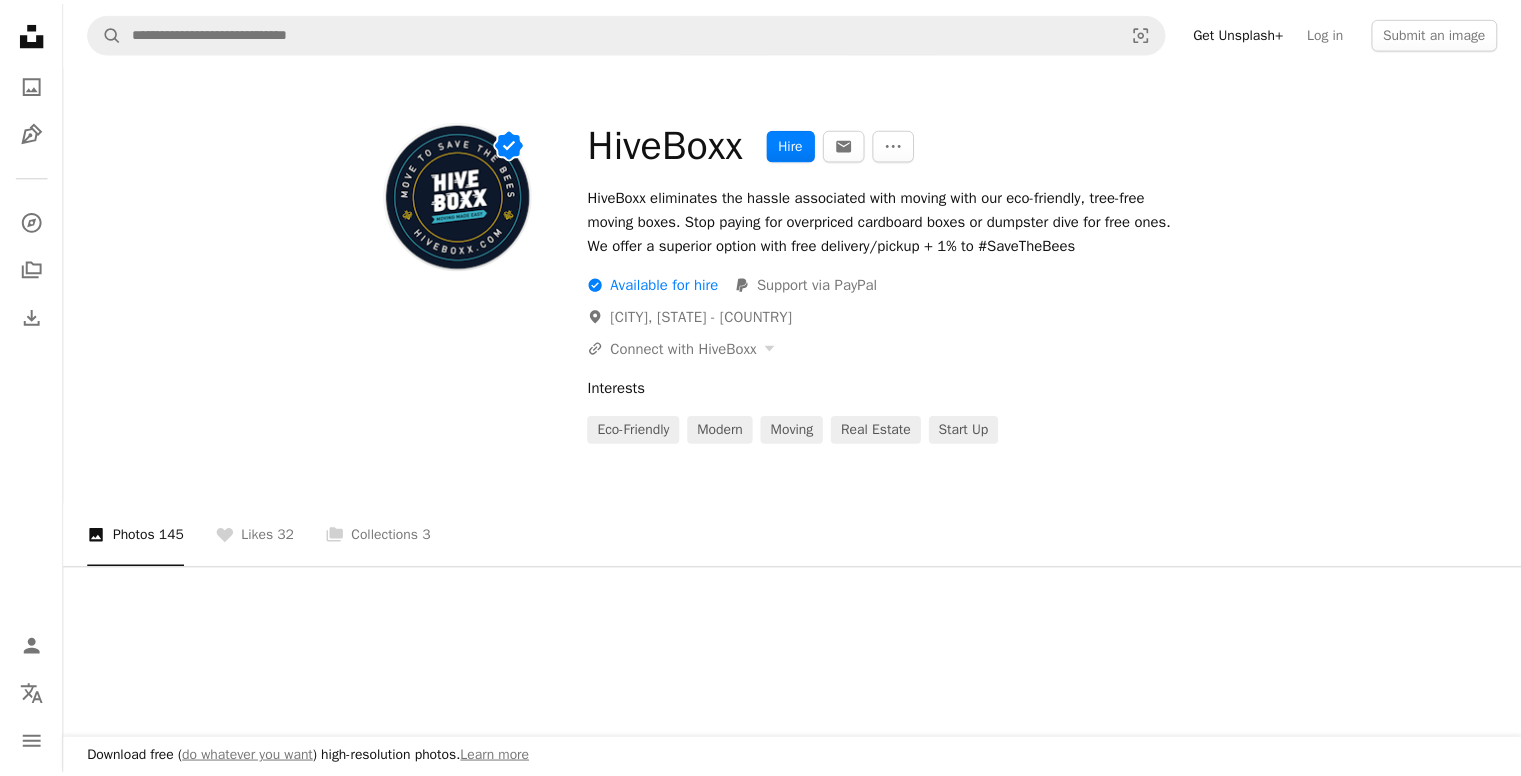 scroll, scrollTop: 0, scrollLeft: 0, axis: both 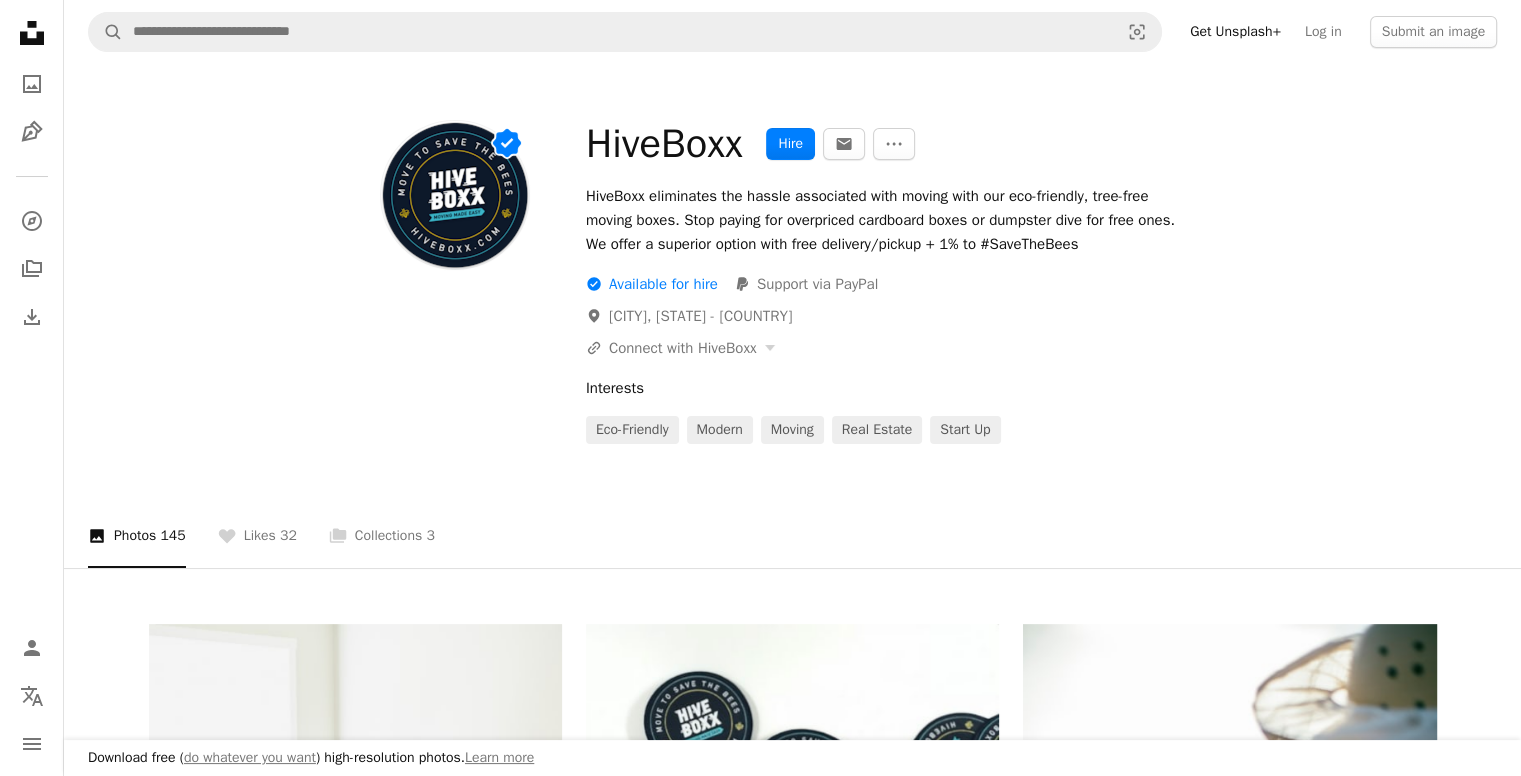 click on "HiveBoxx" at bounding box center (664, 144) 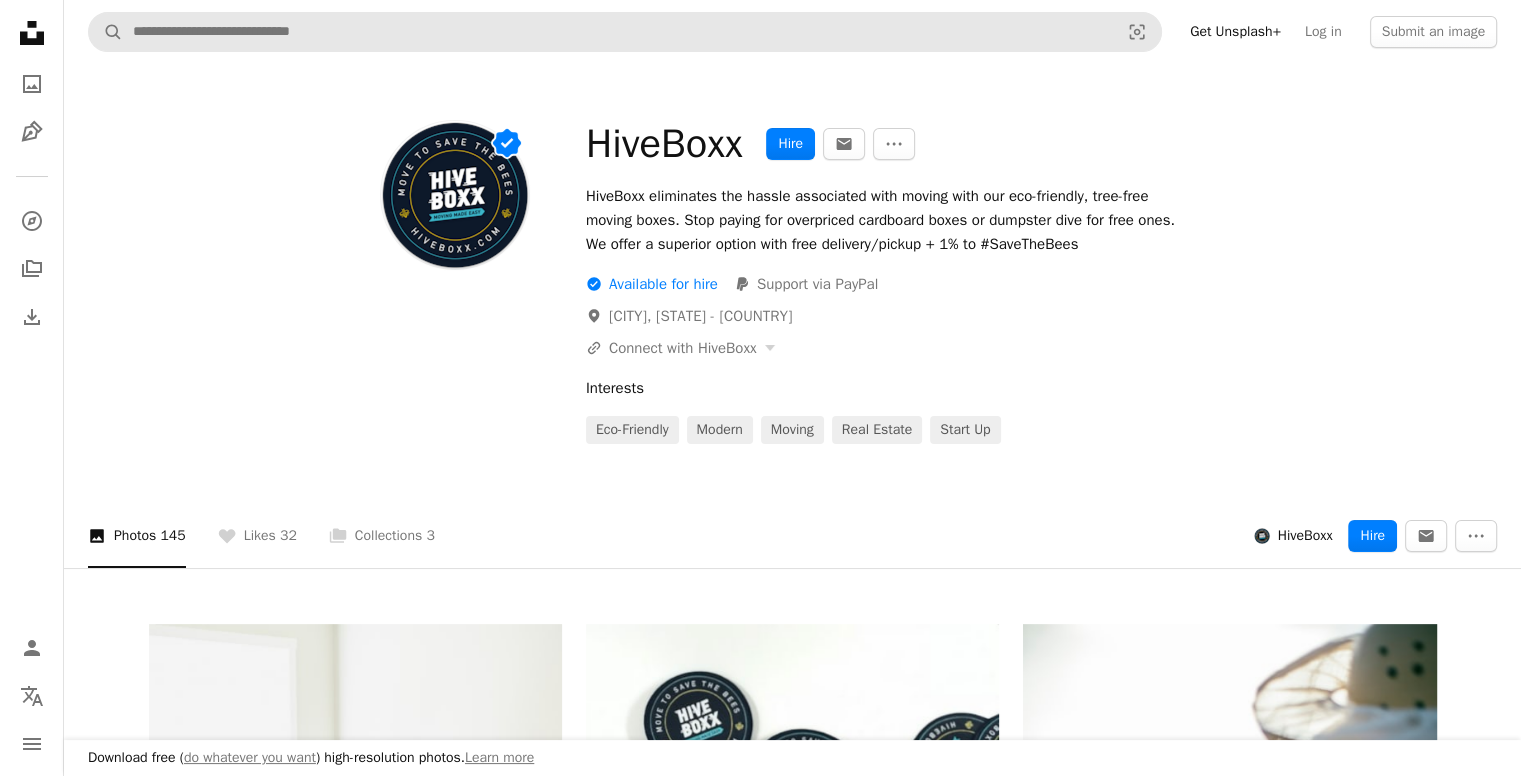 scroll, scrollTop: 3216, scrollLeft: 0, axis: vertical 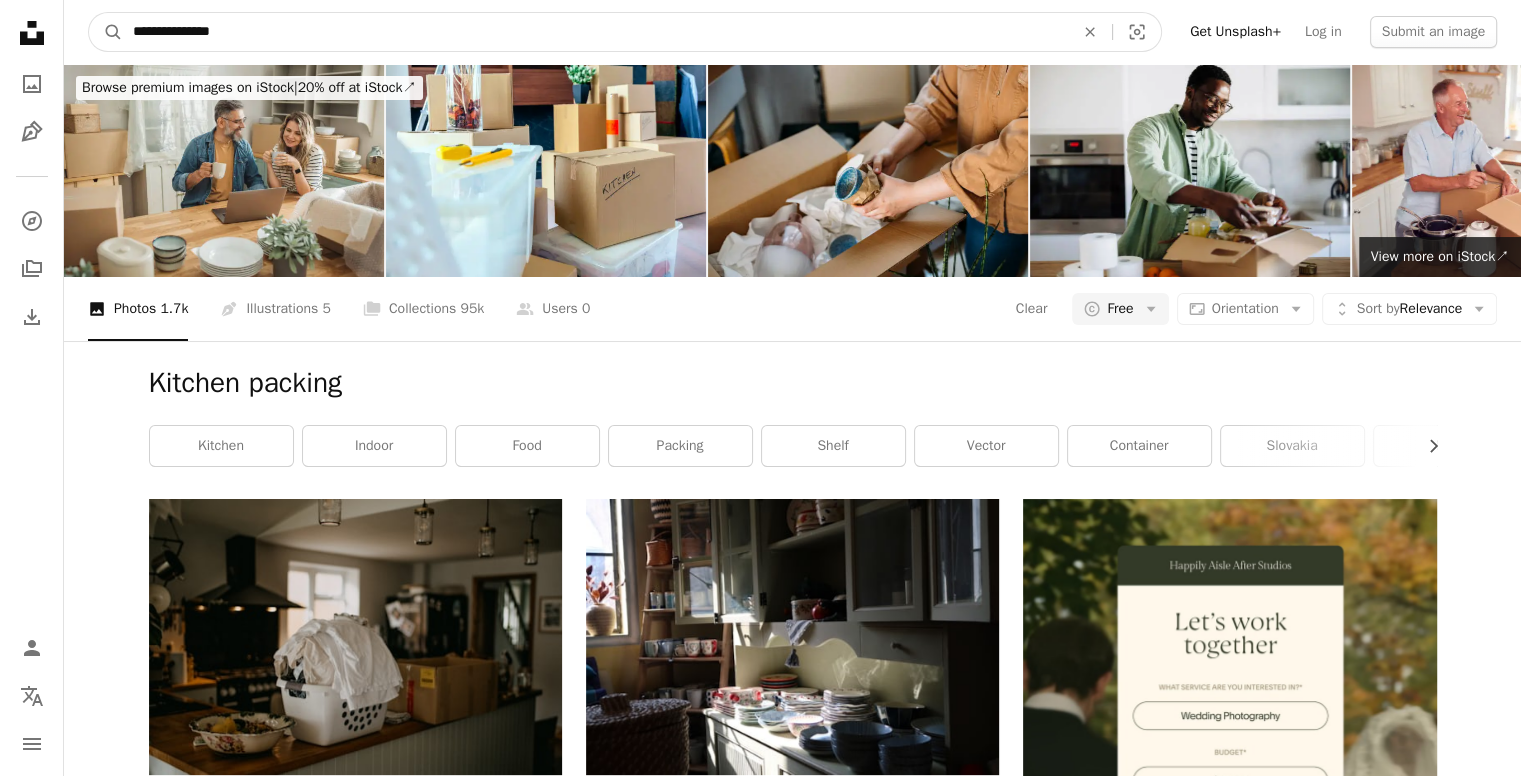 click on "**********" at bounding box center [595, 32] 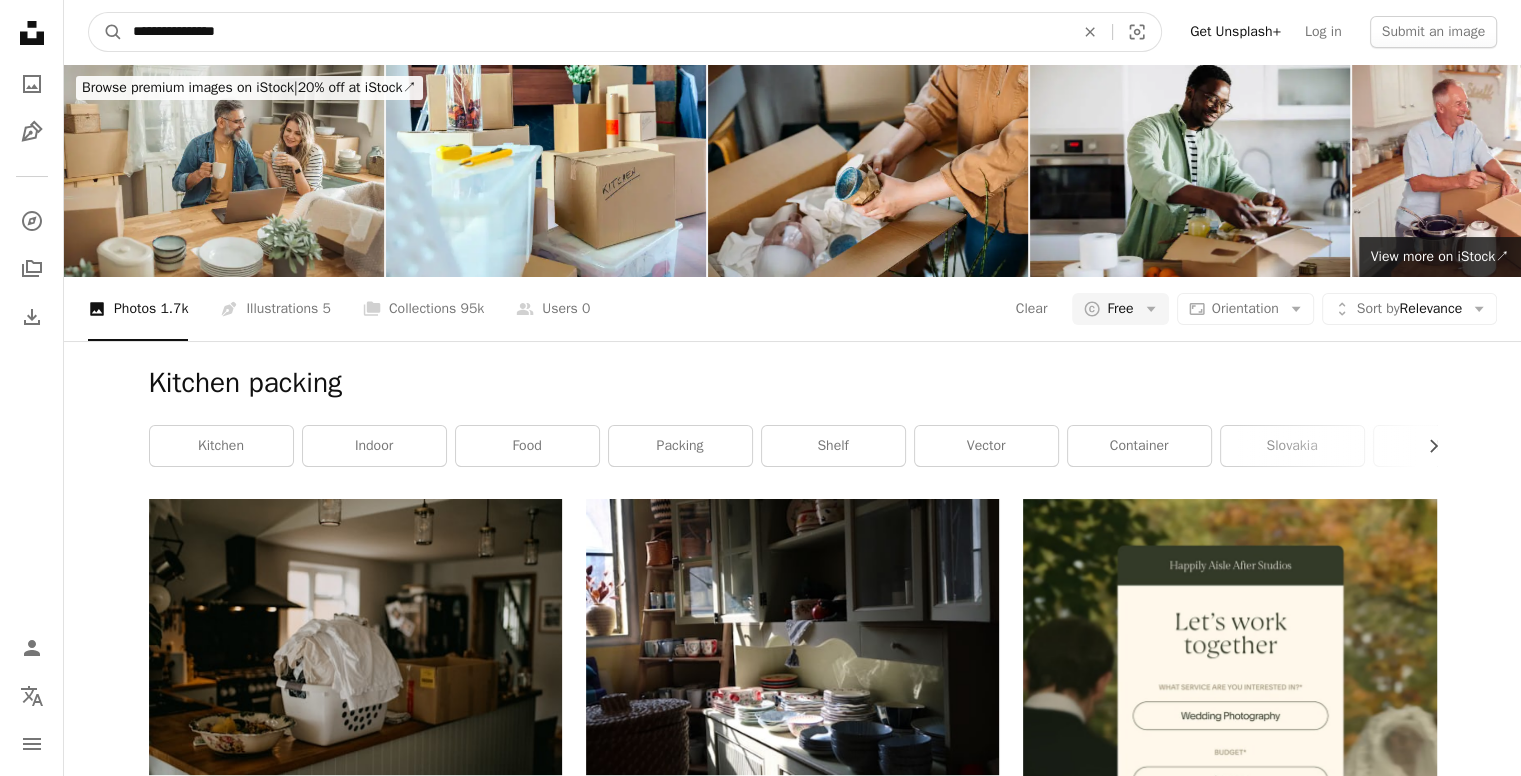 type on "**********" 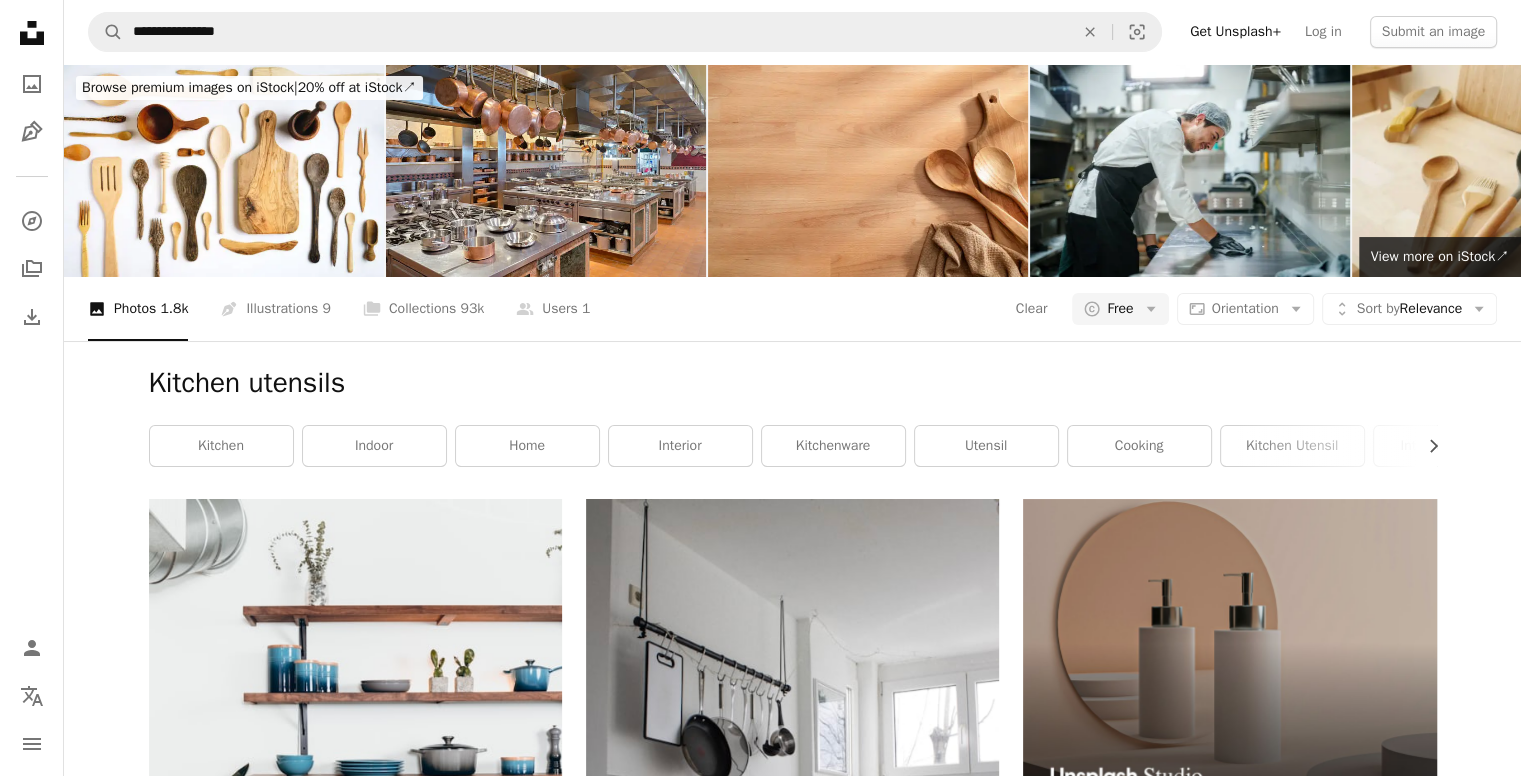 scroll, scrollTop: 1100, scrollLeft: 0, axis: vertical 